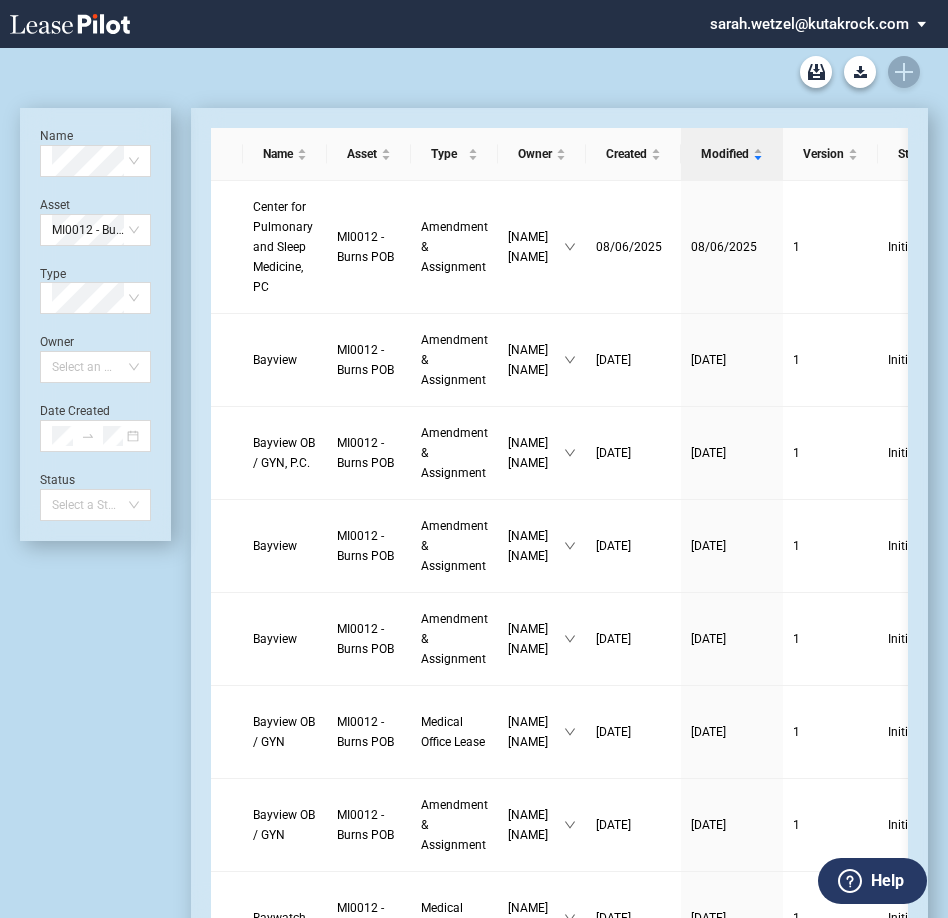 scroll, scrollTop: 0, scrollLeft: 0, axis: both 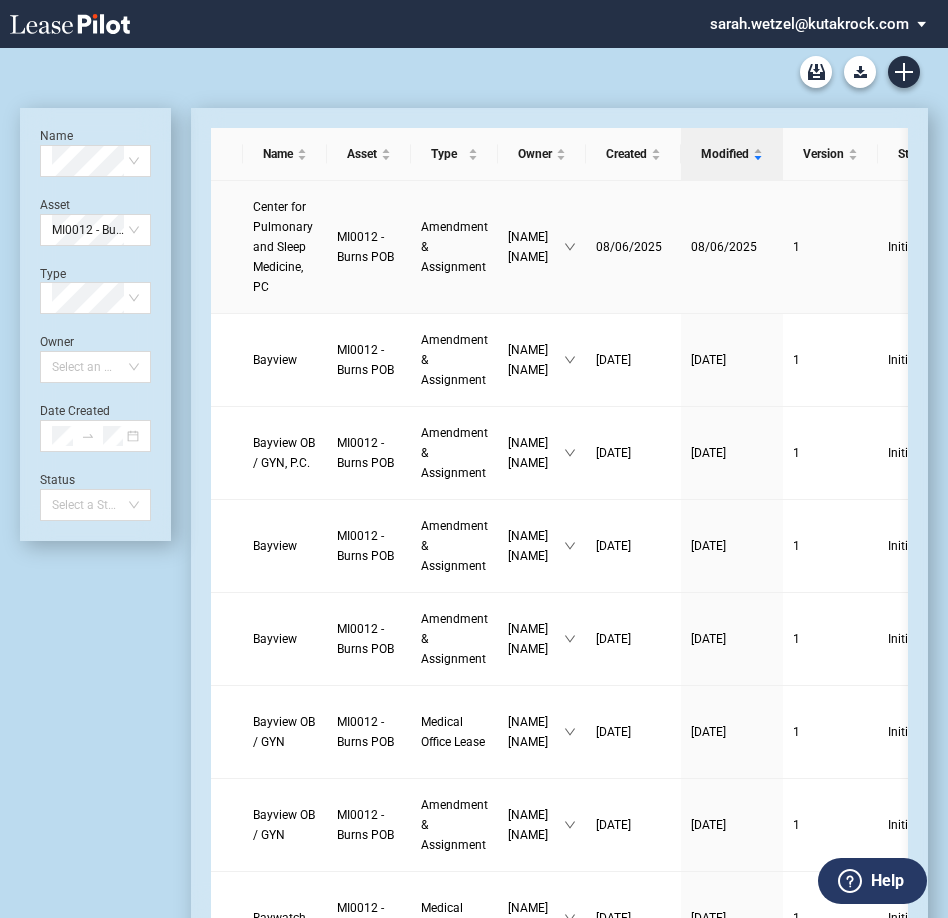 click on "Center for Pulmonary and Sleep Medicine, PC" at bounding box center (283, 247) 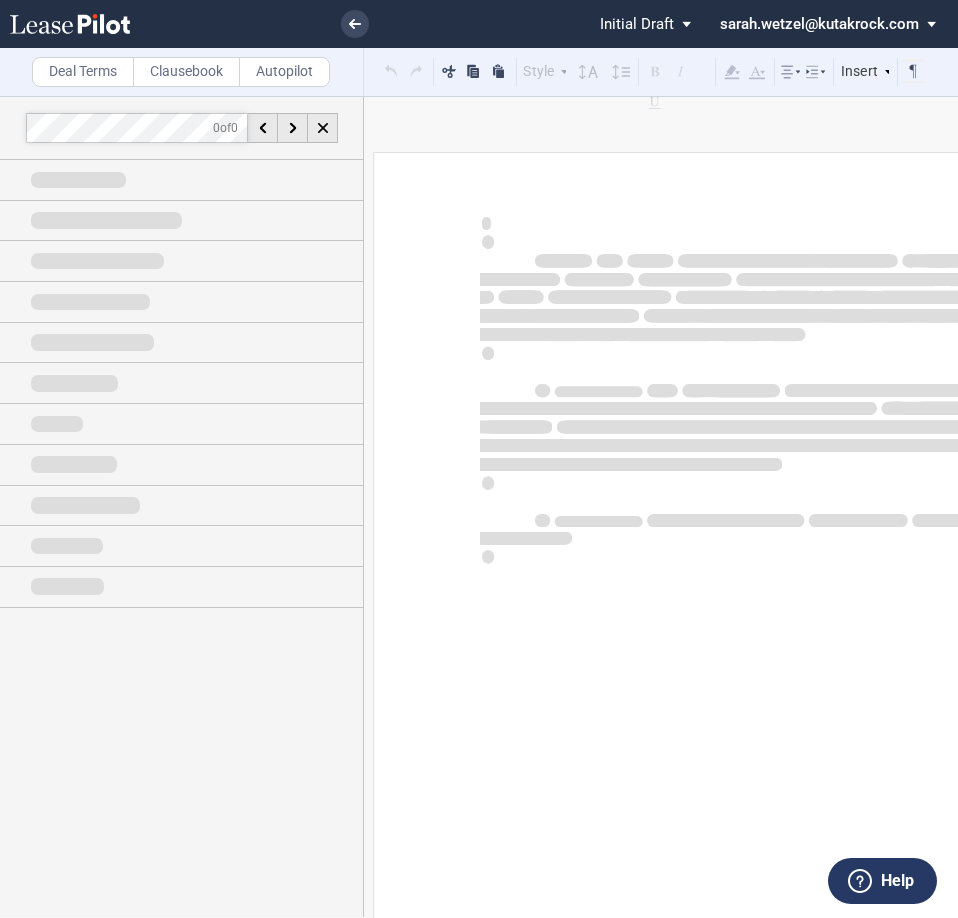 scroll, scrollTop: 0, scrollLeft: 0, axis: both 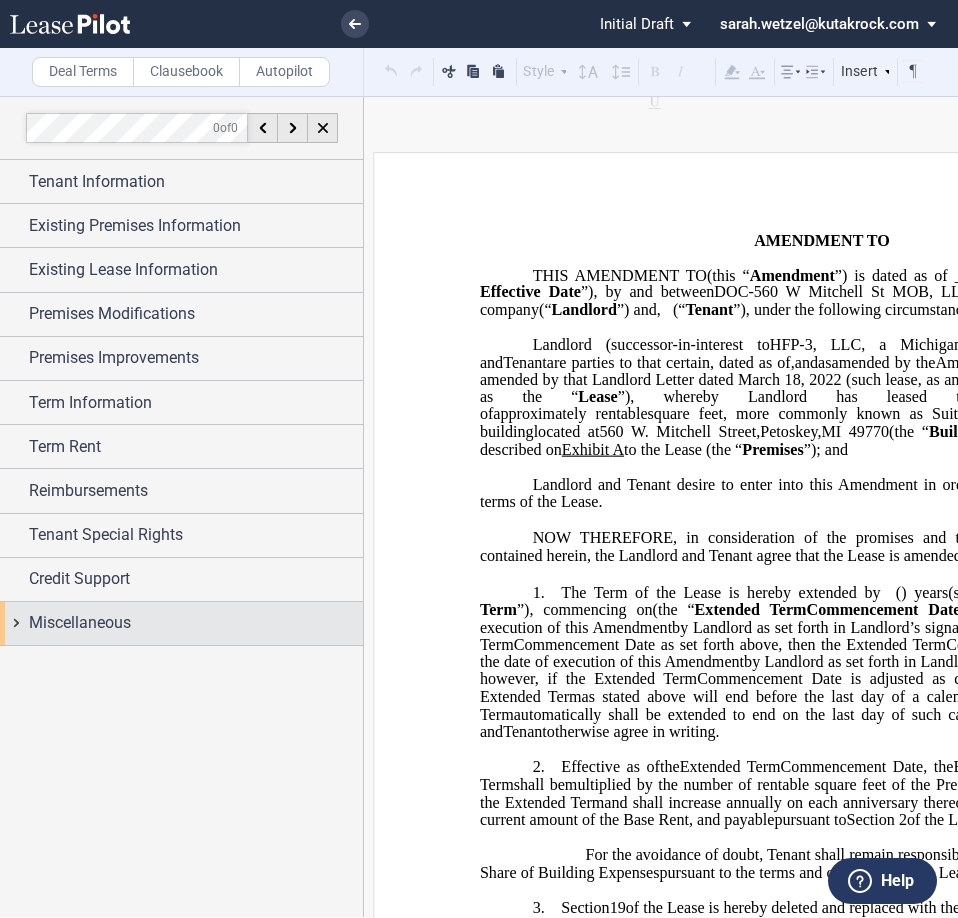 click on "Miscellaneous" at bounding box center [80, 623] 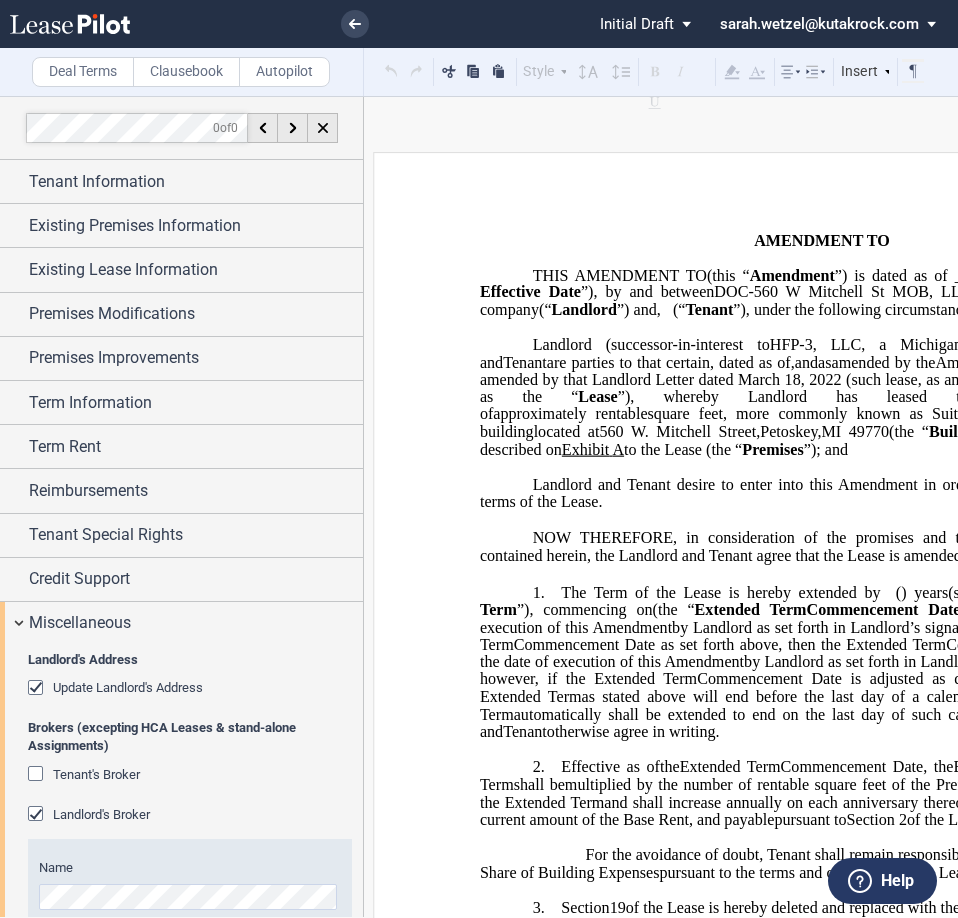 scroll, scrollTop: 149, scrollLeft: 0, axis: vertical 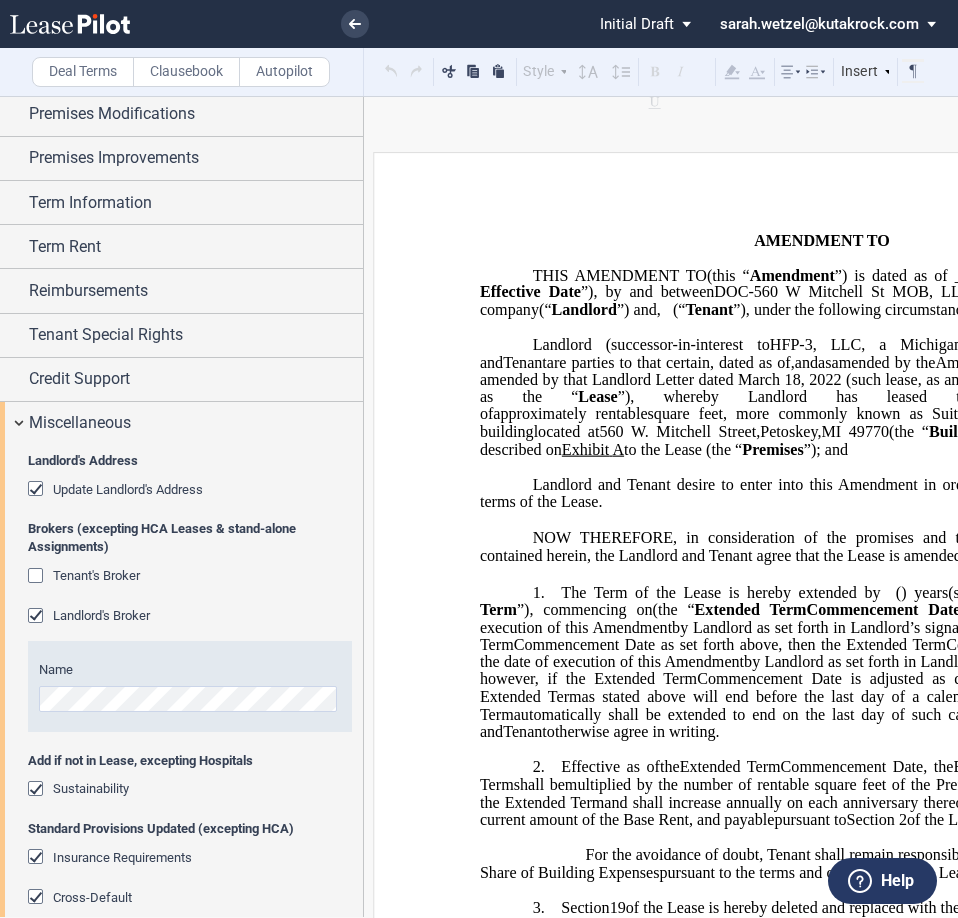 click on "Insurance Requirements" 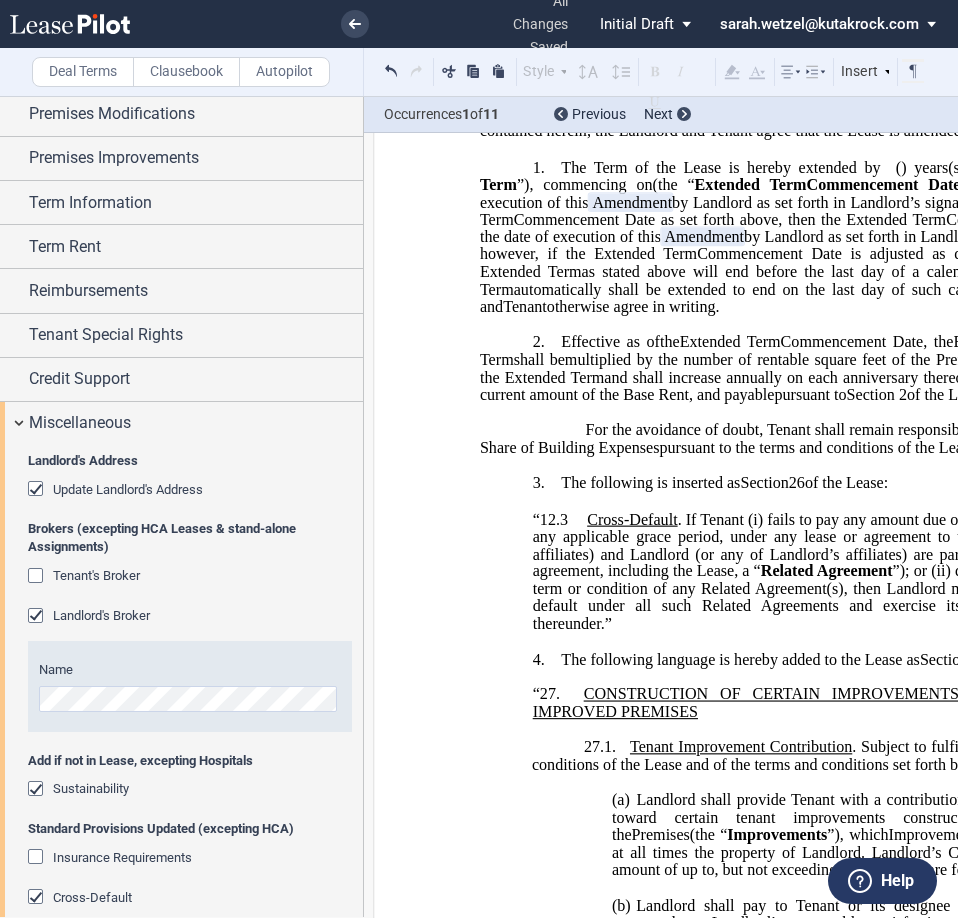 scroll, scrollTop: 600, scrollLeft: 0, axis: vertical 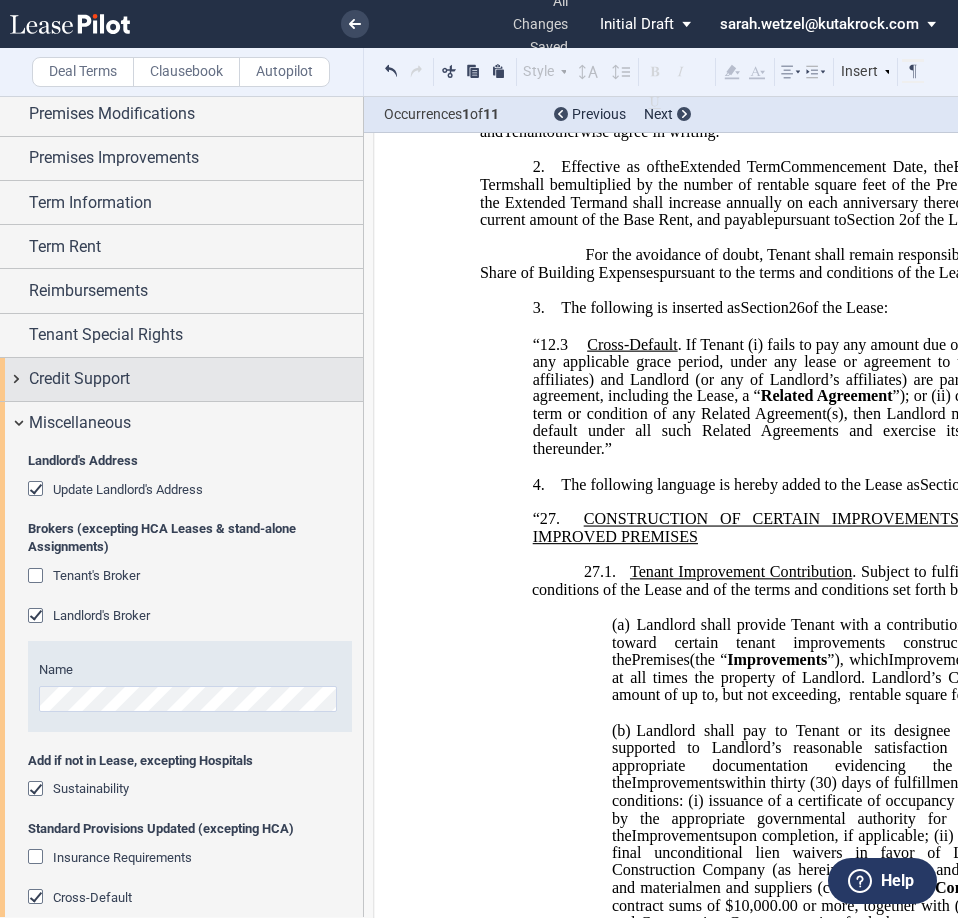 click on "Credit Support" at bounding box center (79, 379) 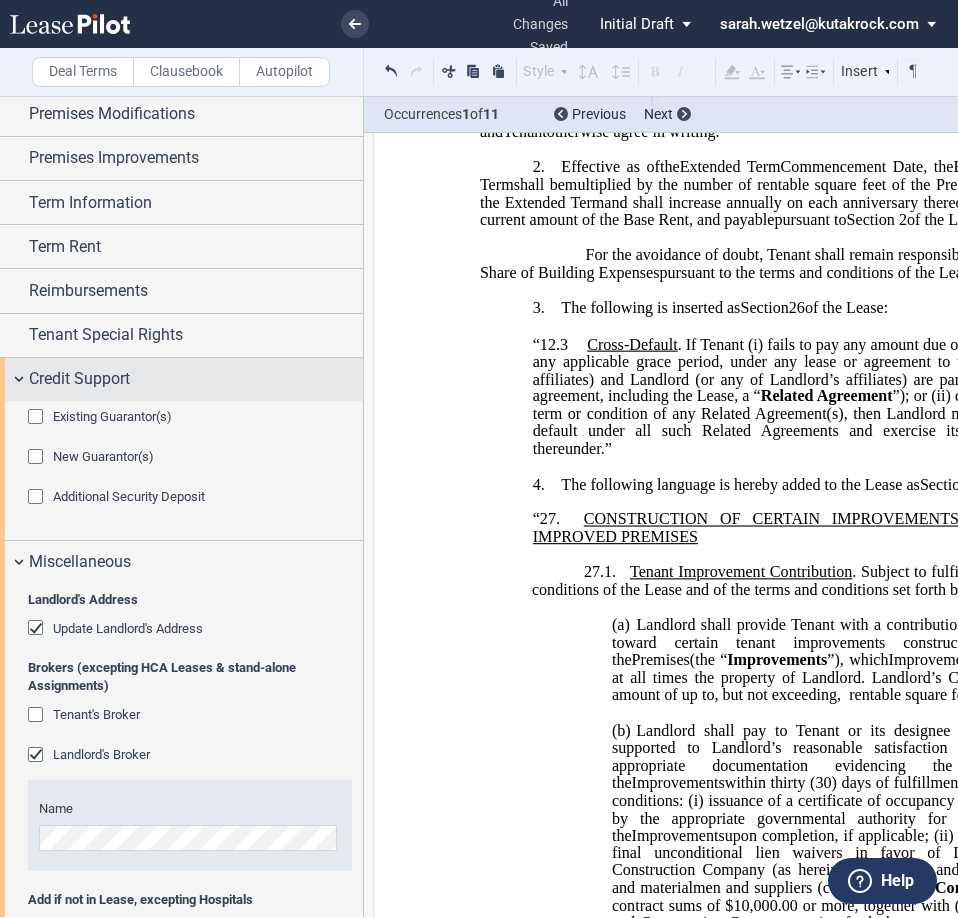 click on "Credit Support" at bounding box center (79, 379) 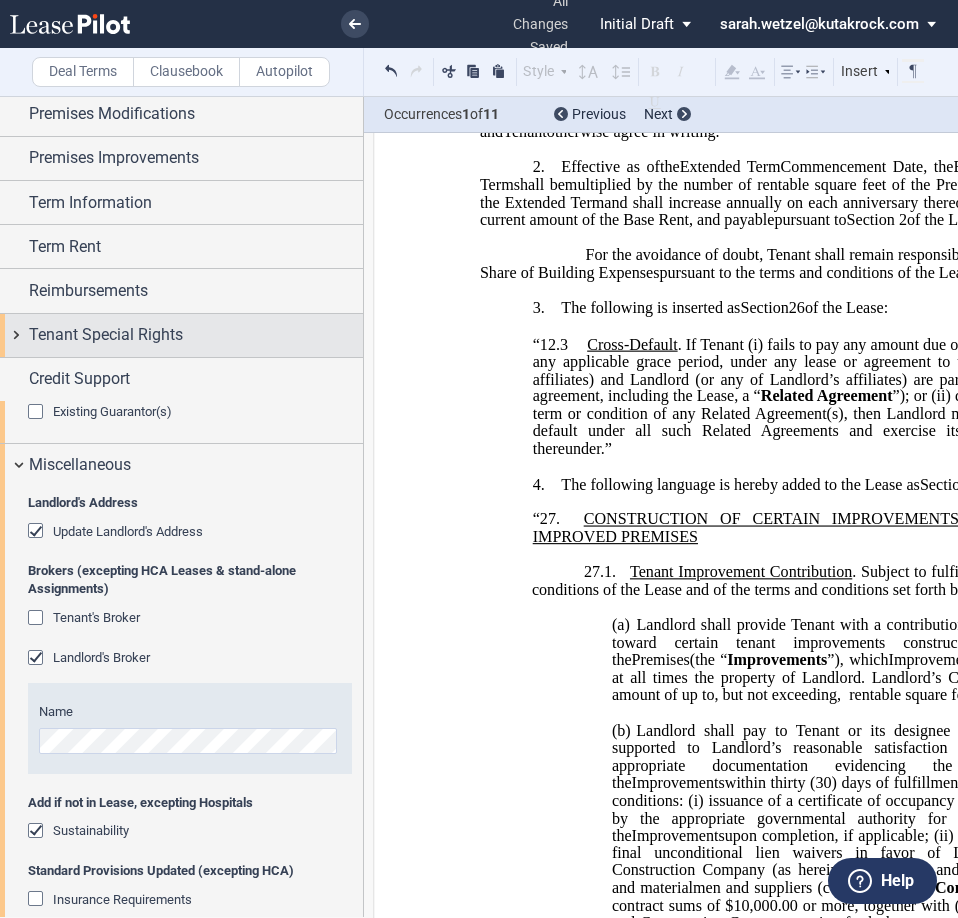 click on "Tenant Special Rights" at bounding box center (106, 335) 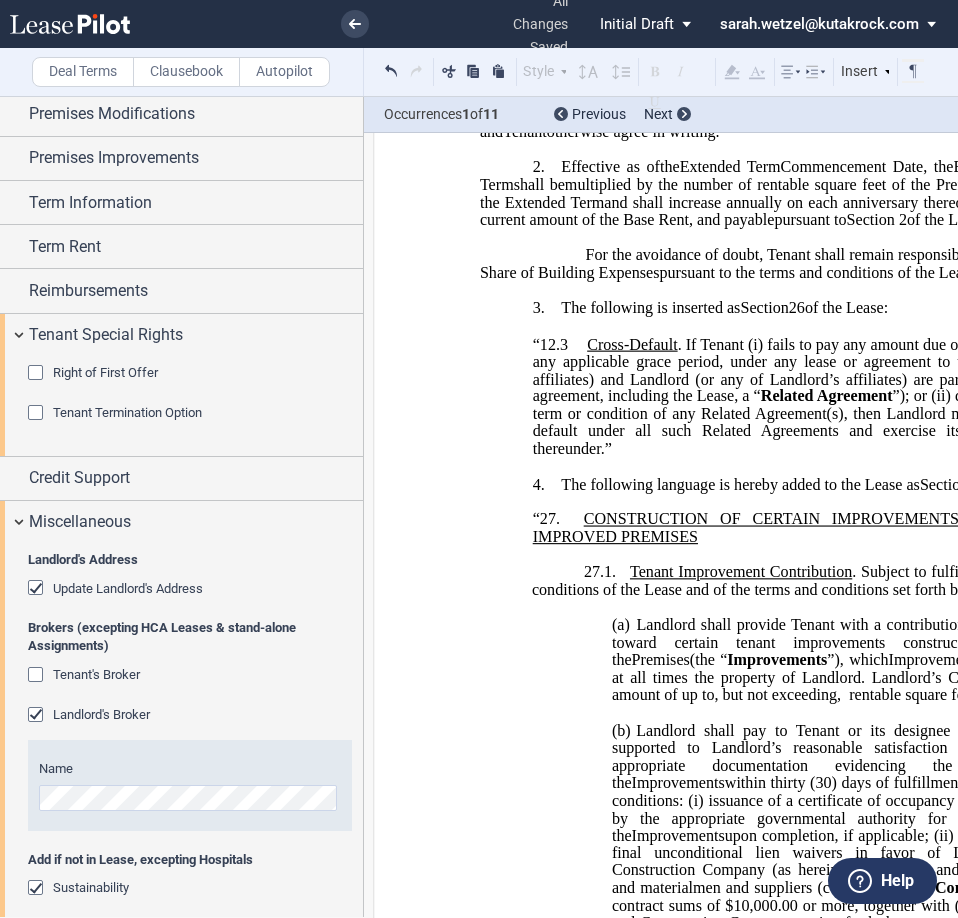click on "Tenant Termination Option" 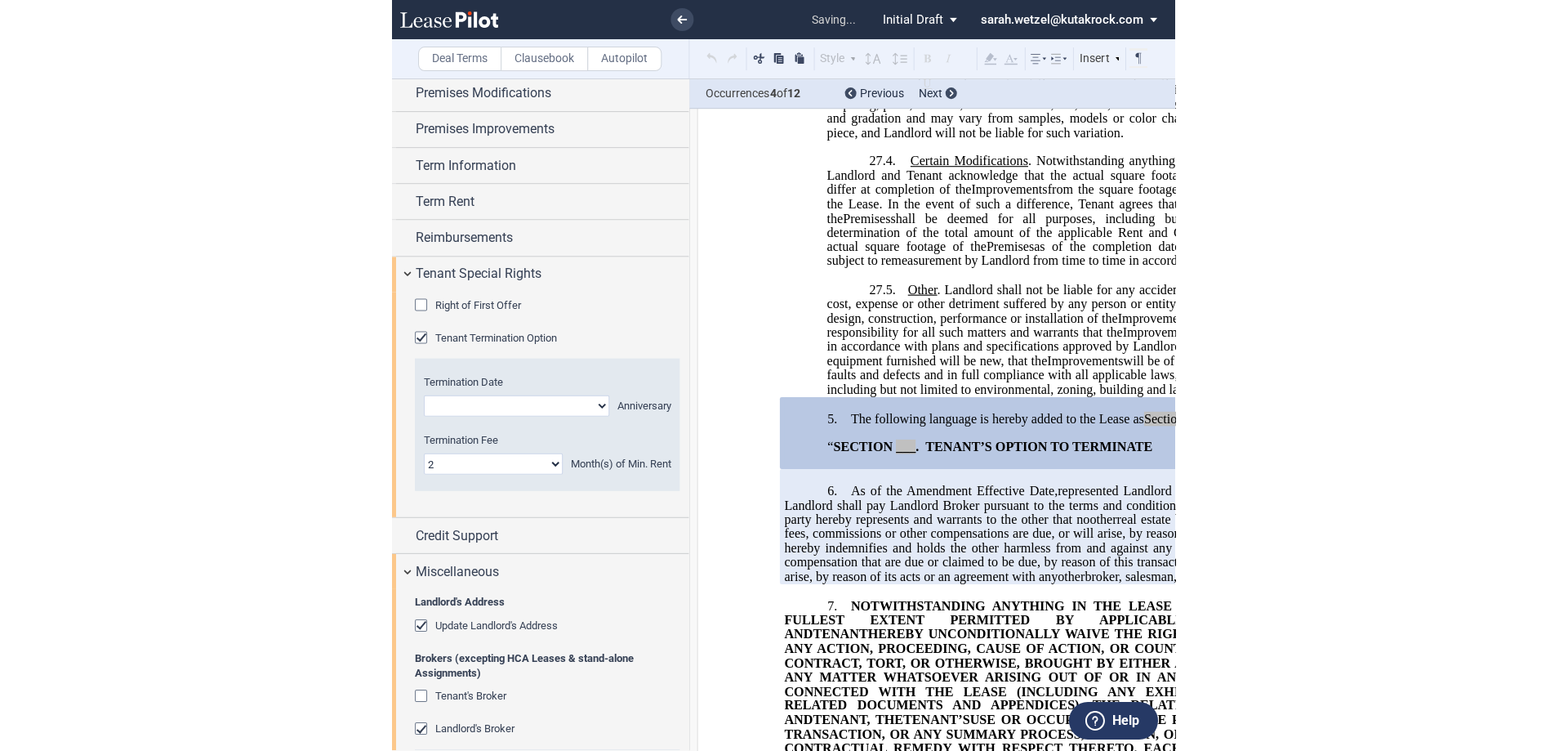 scroll, scrollTop: 1961, scrollLeft: 0, axis: vertical 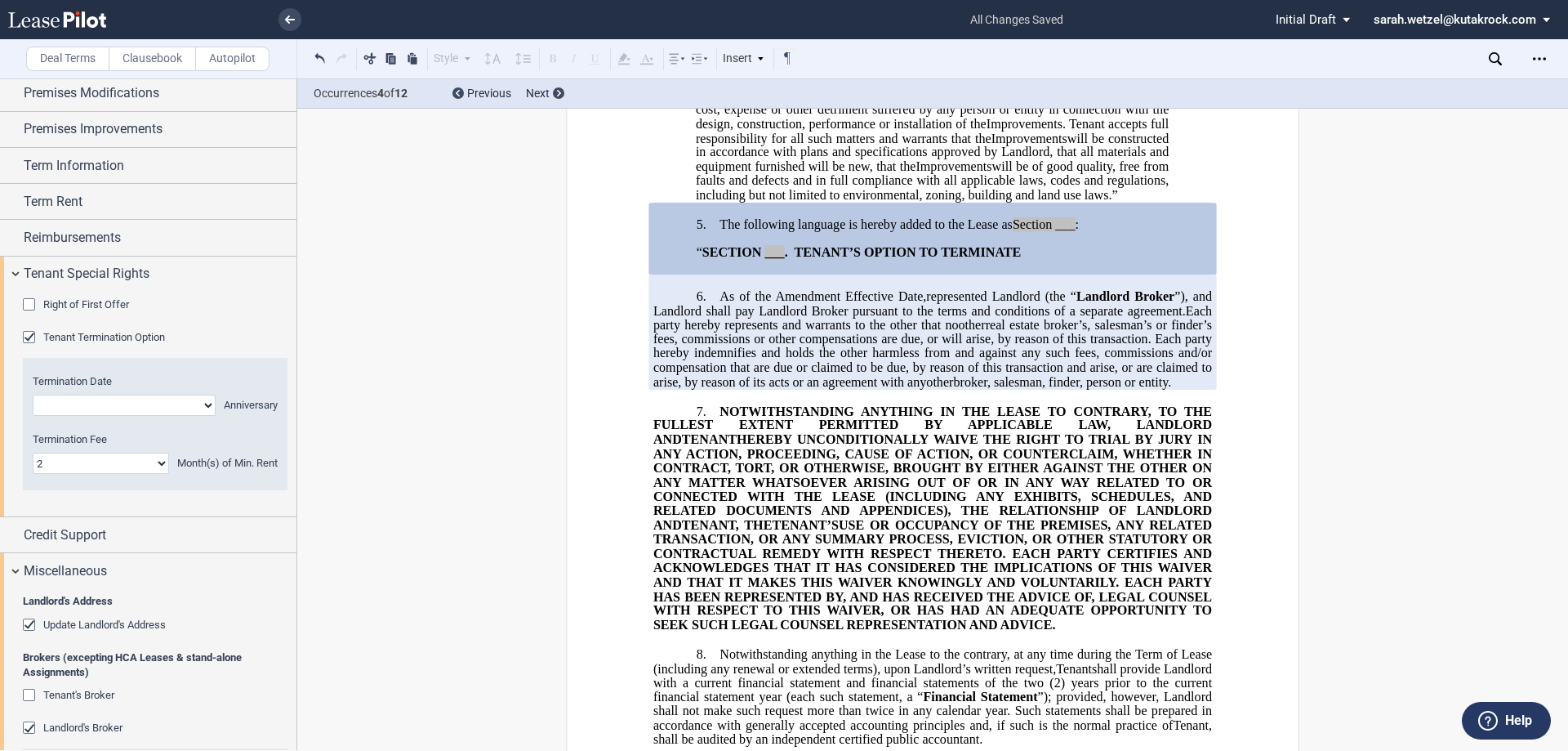 click on "5.                 The following language is hereby added to the Lease as  Section   ___ :" at bounding box center [933, 224] 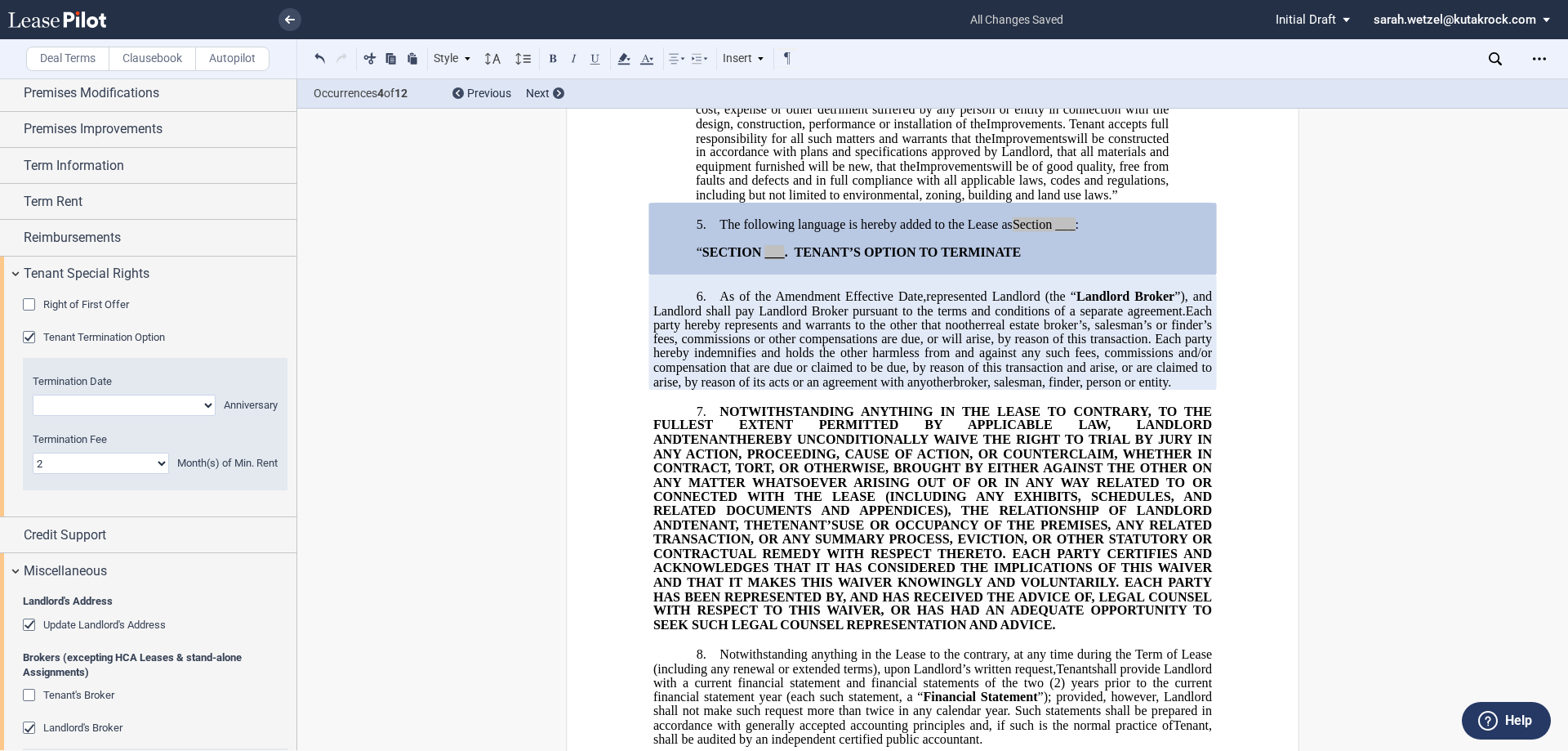 click on "The following language is hereby added to the Lease as" 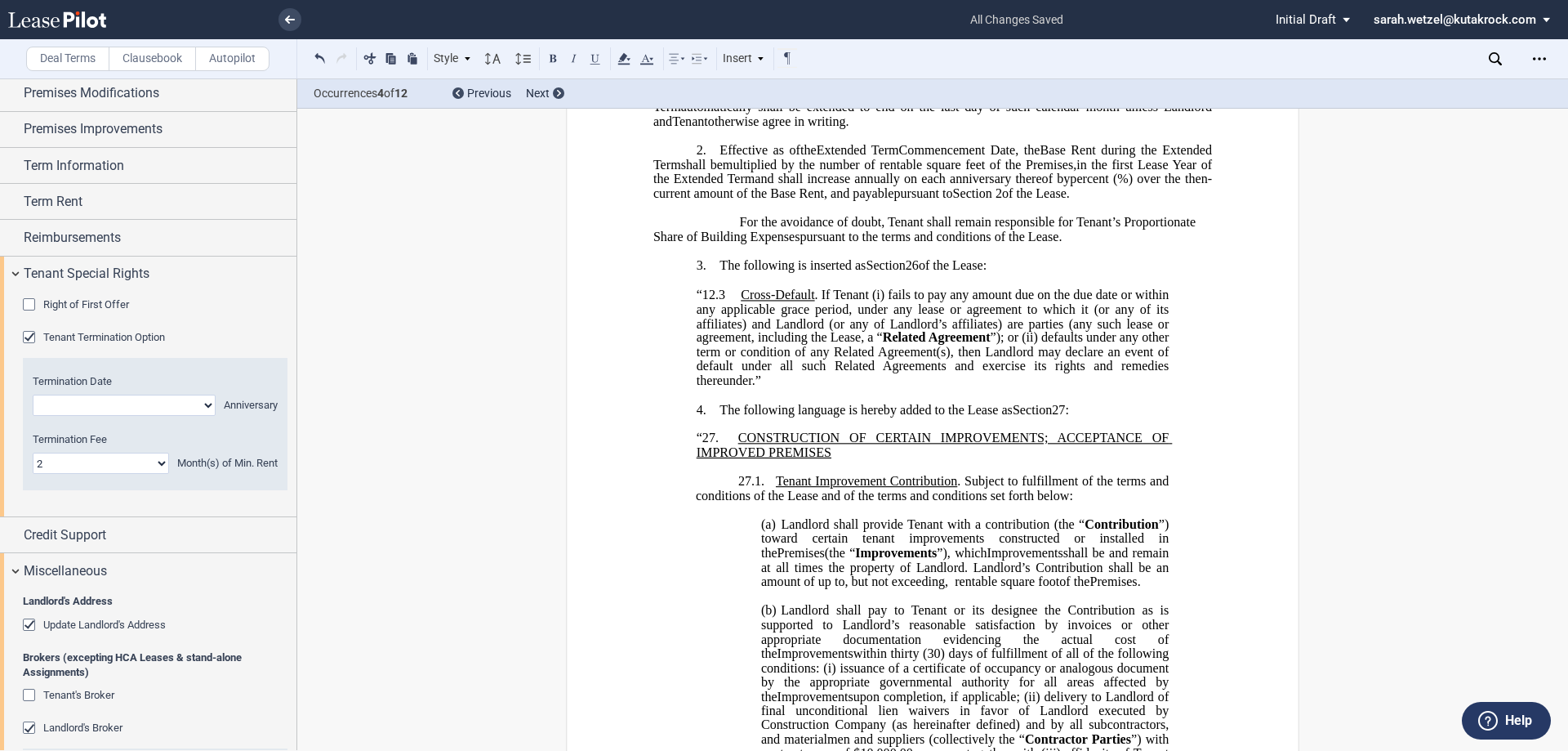 scroll, scrollTop: 0, scrollLeft: 0, axis: both 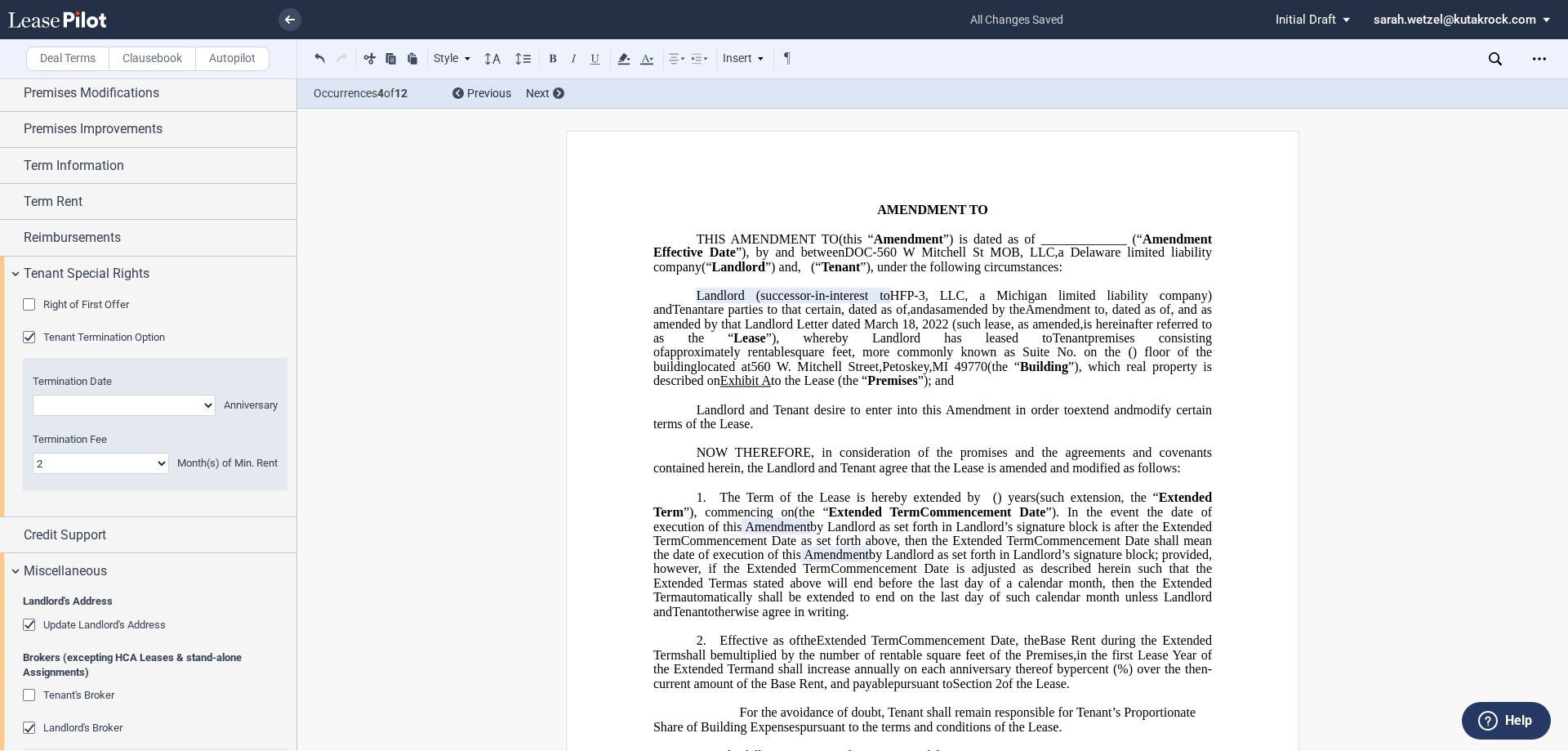 click on ", and as amended by that Landlord Letter dated March 18, 2022 (such lease" 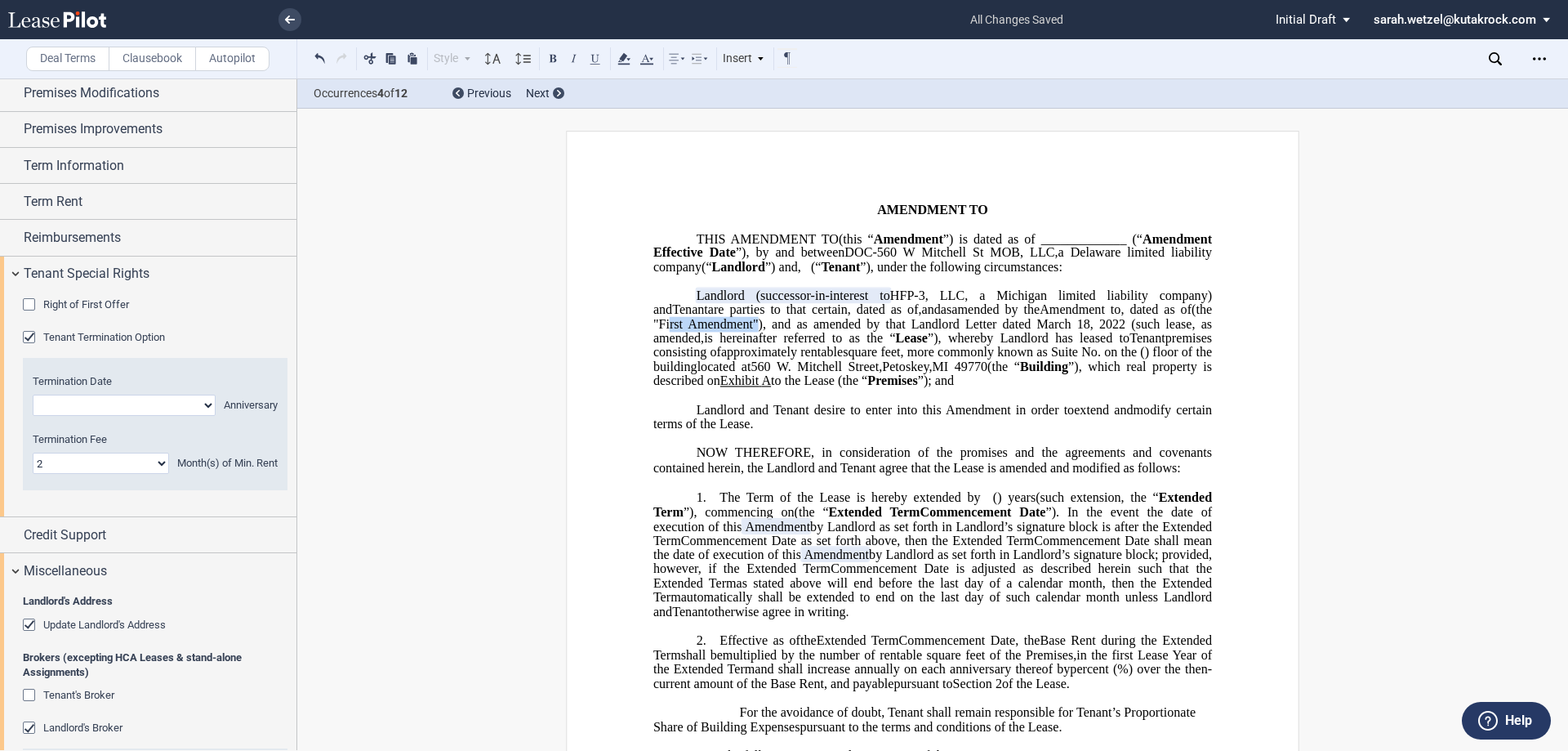 drag, startPoint x: 893, startPoint y: 335, endPoint x: 977, endPoint y: 337, distance: 84.02381 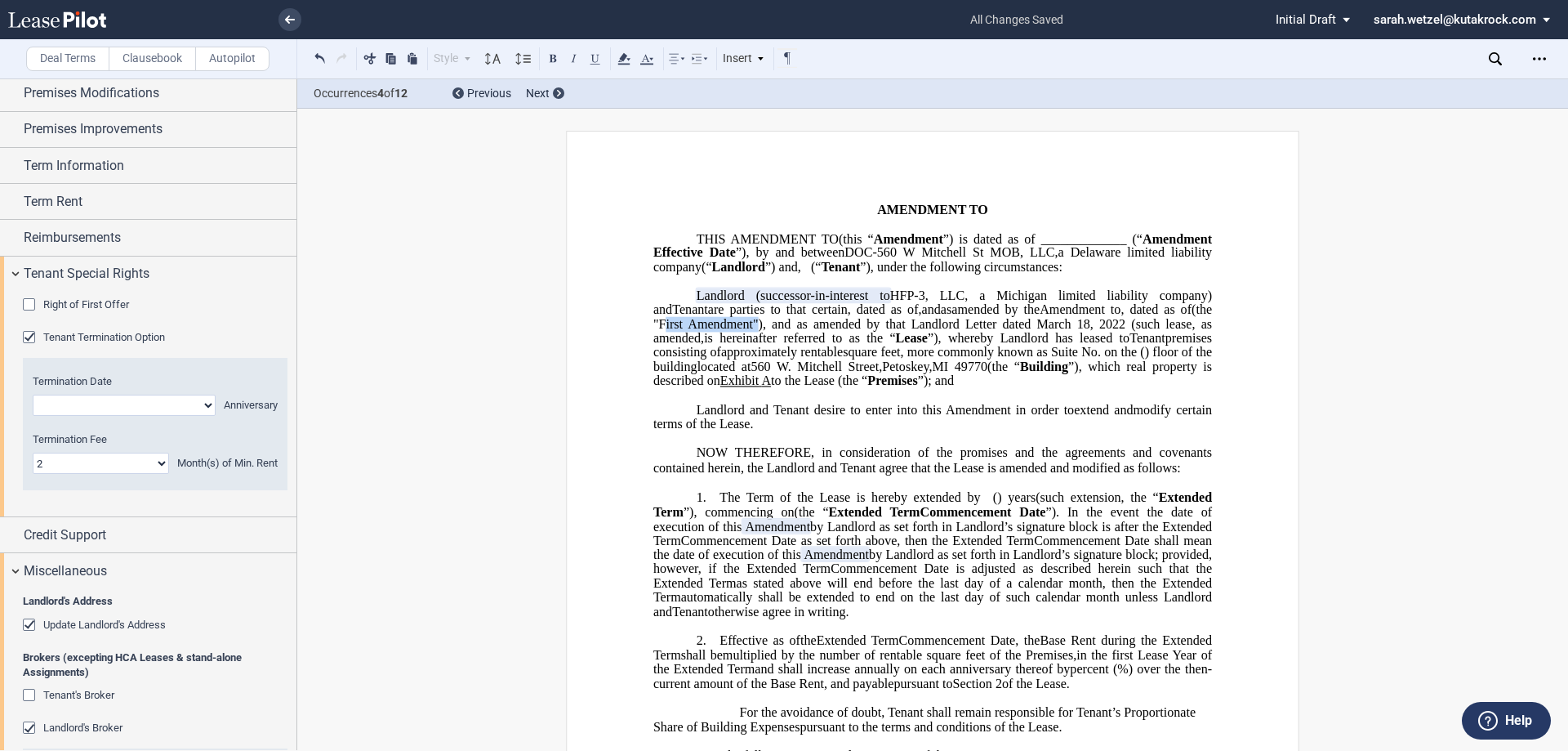drag, startPoint x: 885, startPoint y: 336, endPoint x: 977, endPoint y: 337, distance: 92.00543 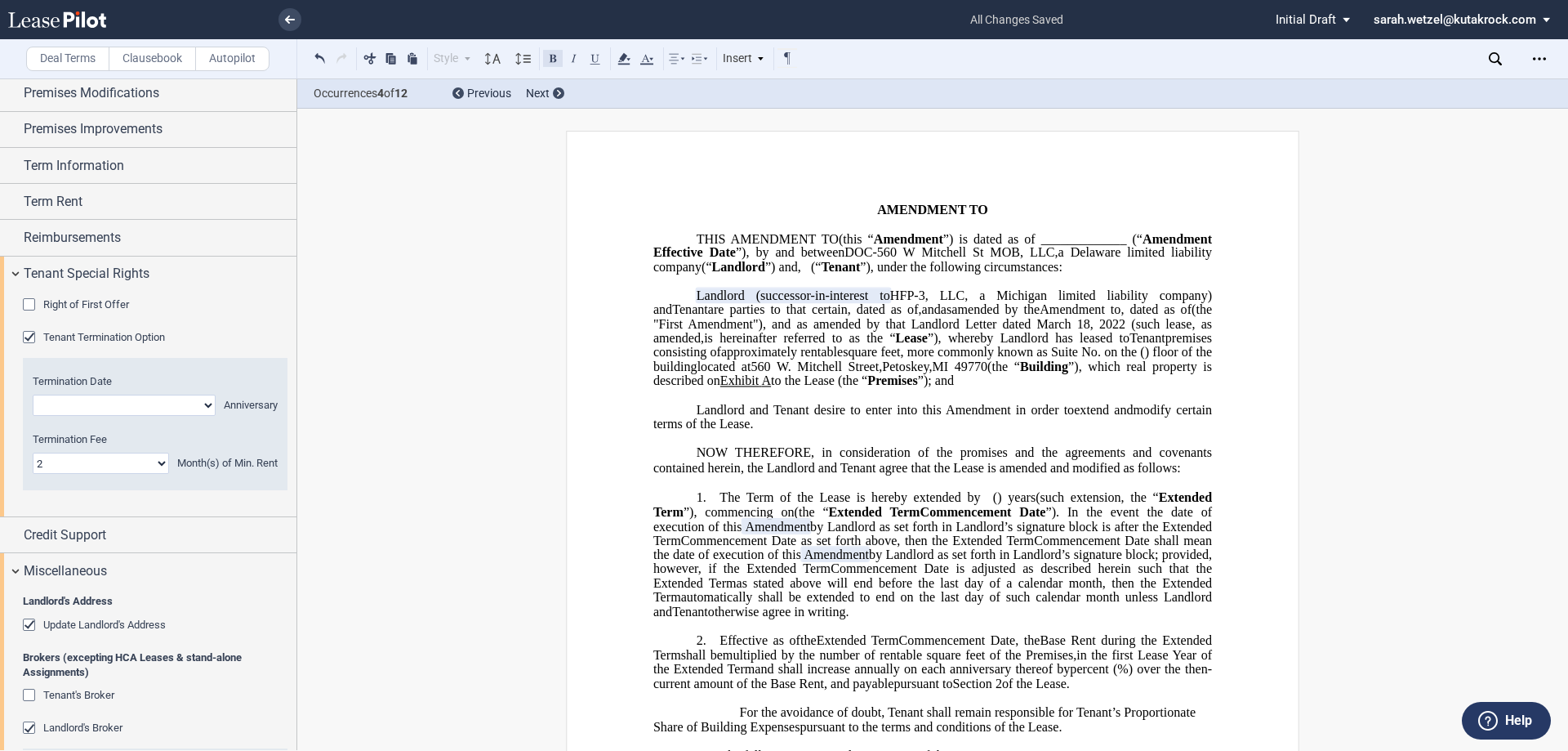 click at bounding box center (553, 58) 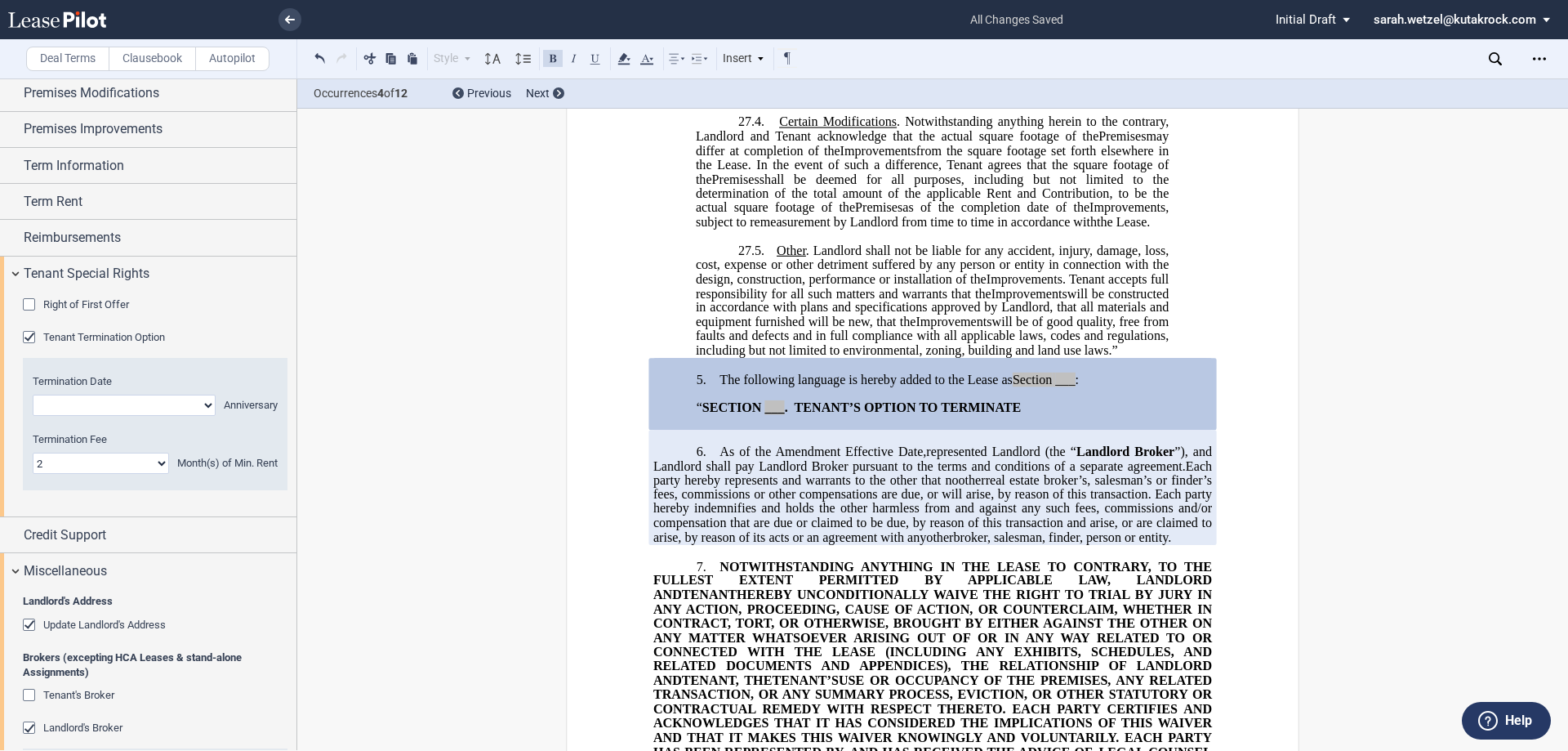 scroll, scrollTop: 1961, scrollLeft: 0, axis: vertical 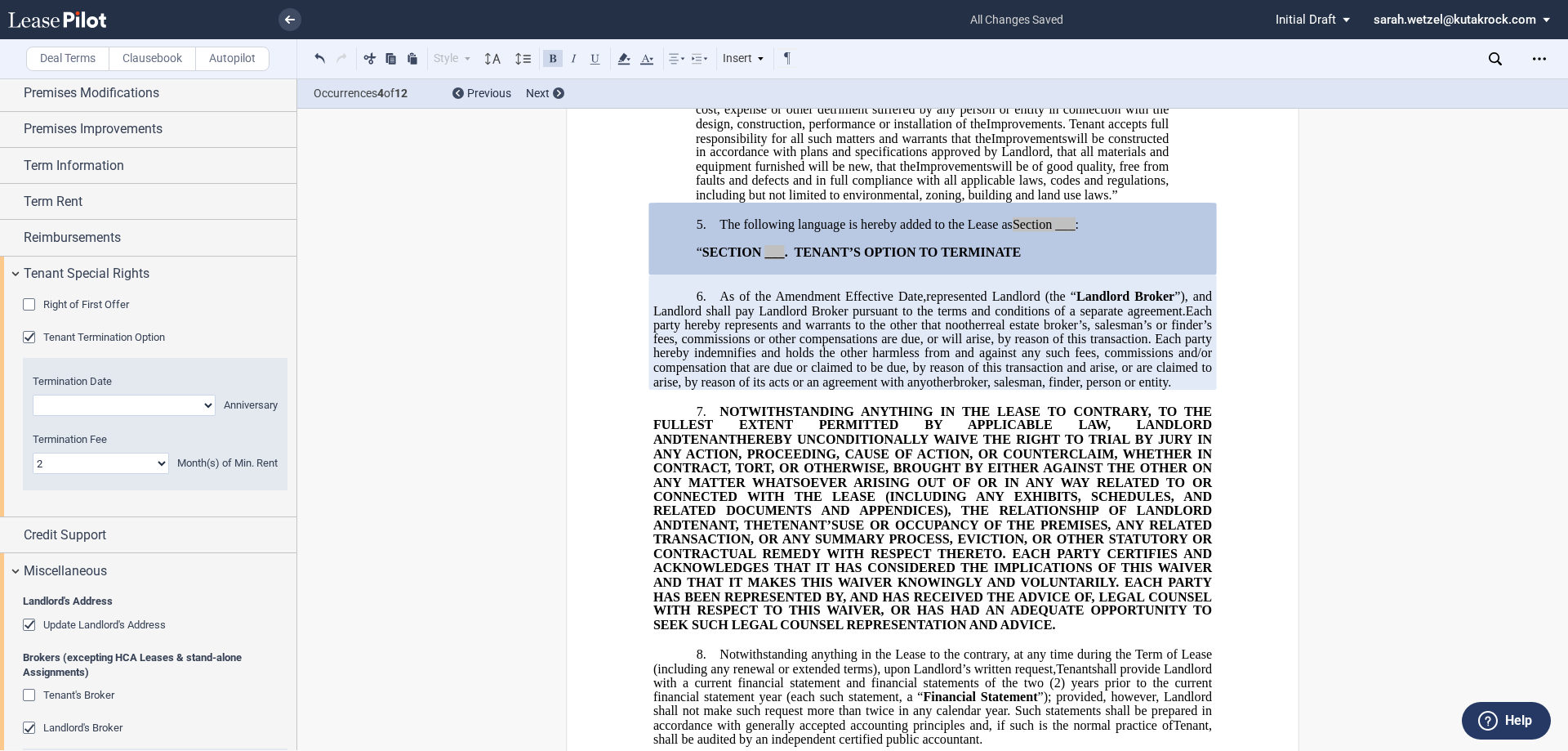 click on "5.                 The following language is hereby added to the Lease as  Section   ___ :" at bounding box center (933, 224) 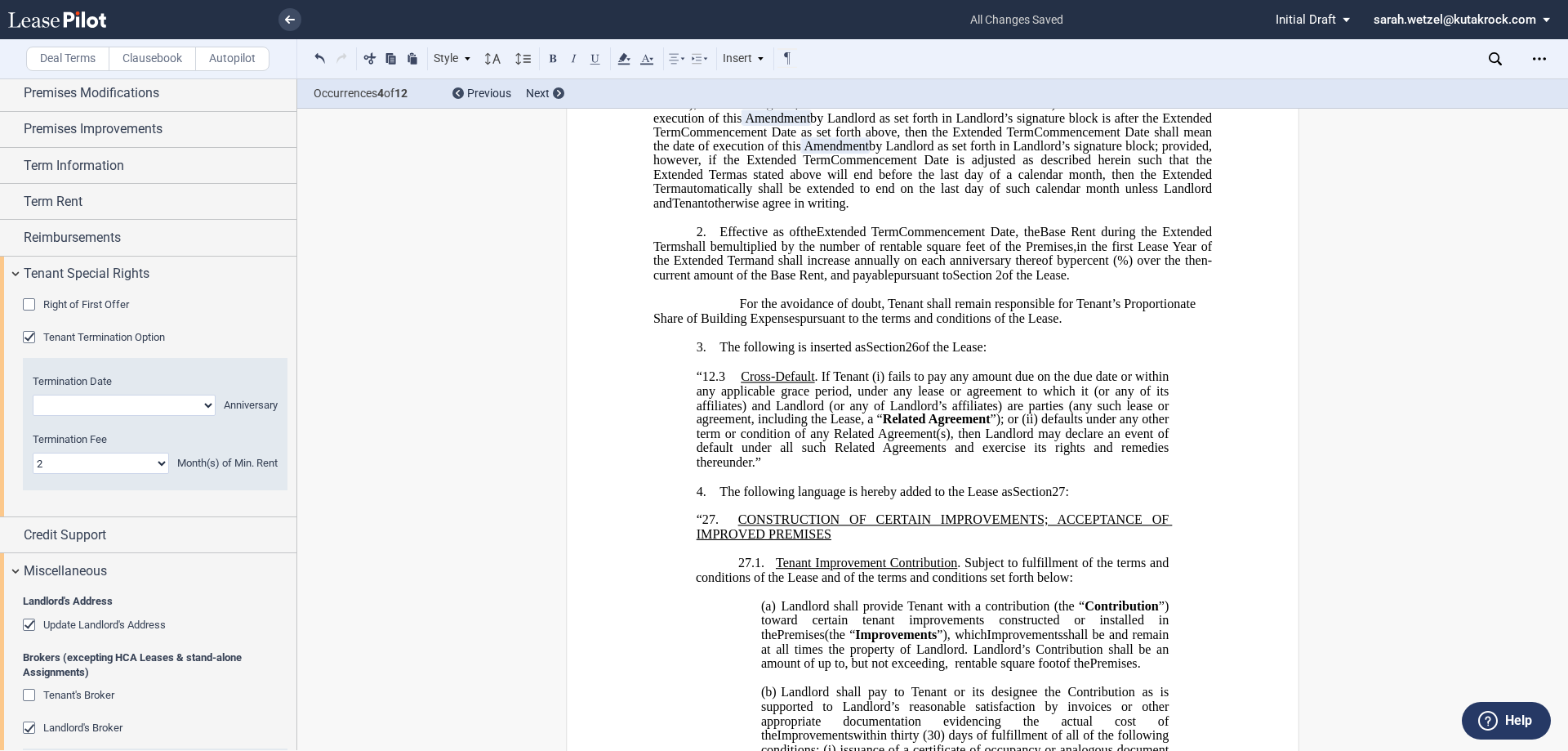 scroll, scrollTop: 163, scrollLeft: 0, axis: vertical 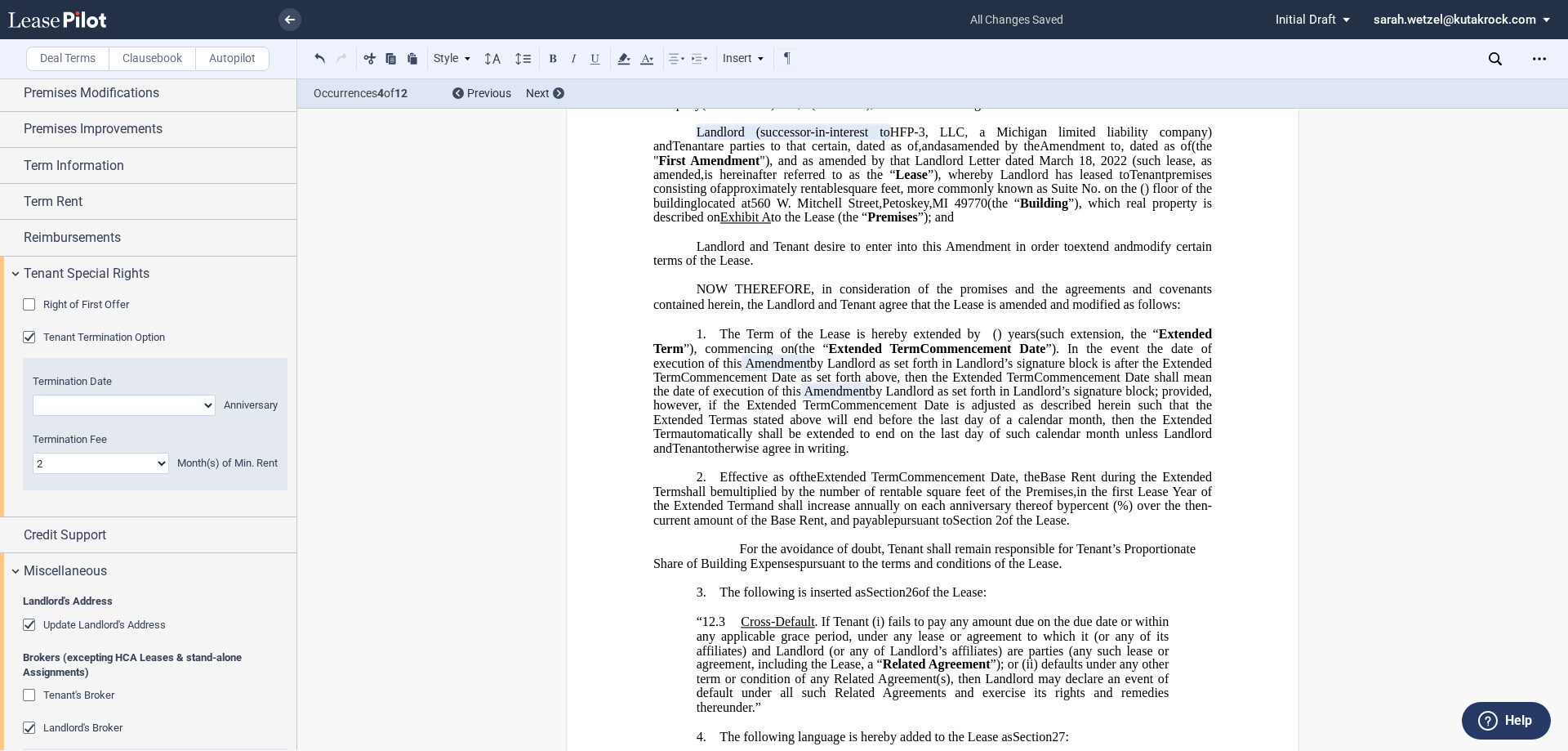 type 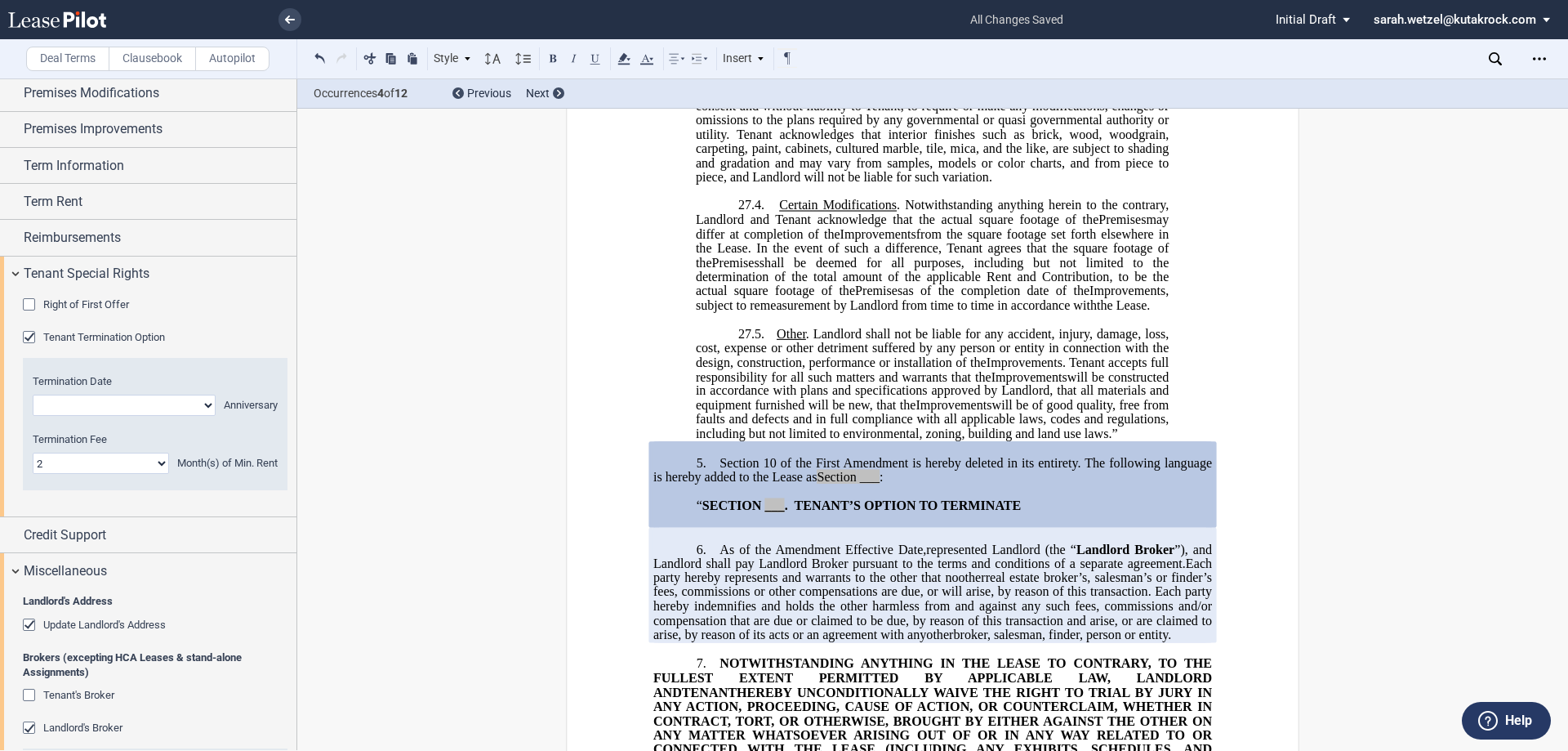 scroll, scrollTop: 1840, scrollLeft: 0, axis: vertical 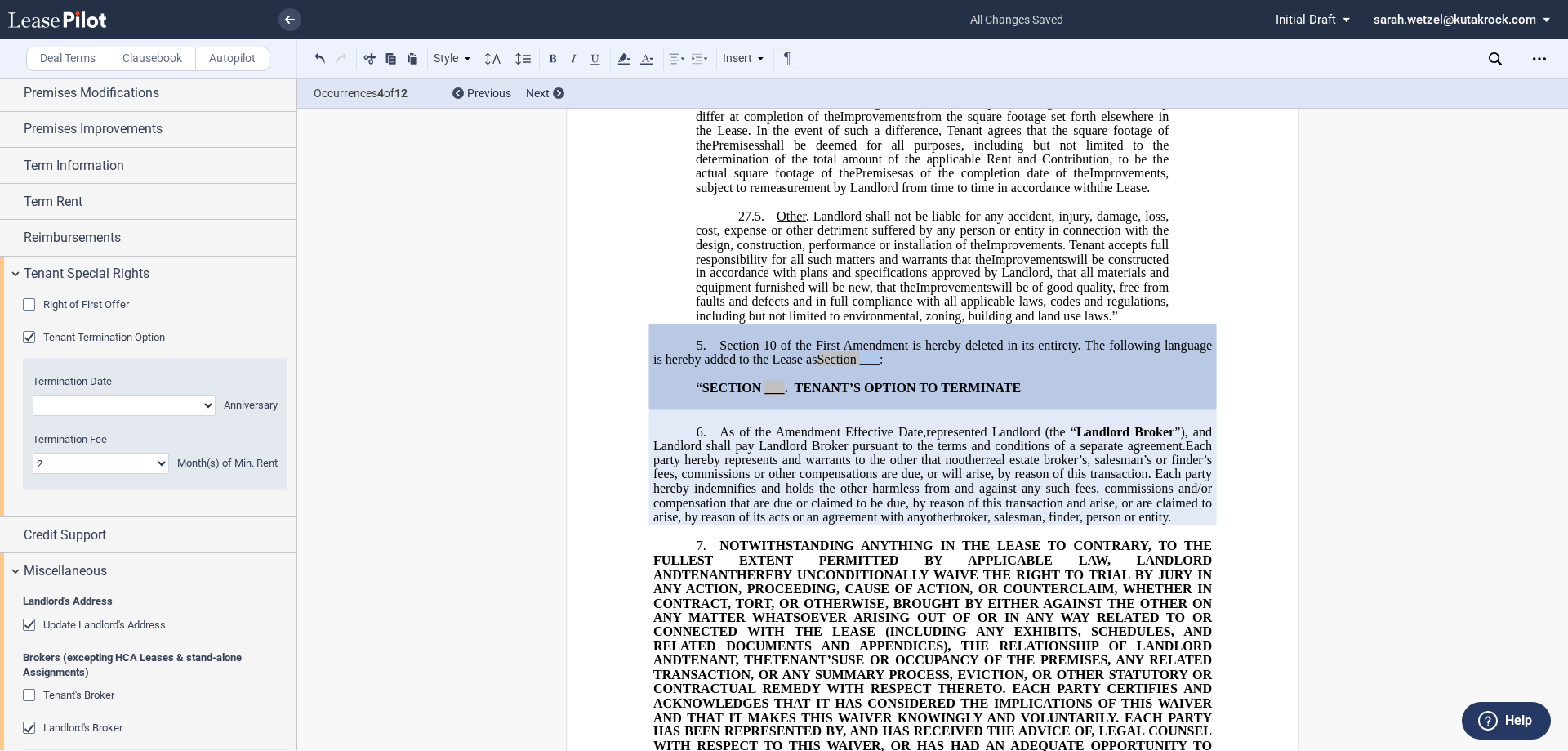 drag, startPoint x: 879, startPoint y: 428, endPoint x: 858, endPoint y: 429, distance: 21.023796 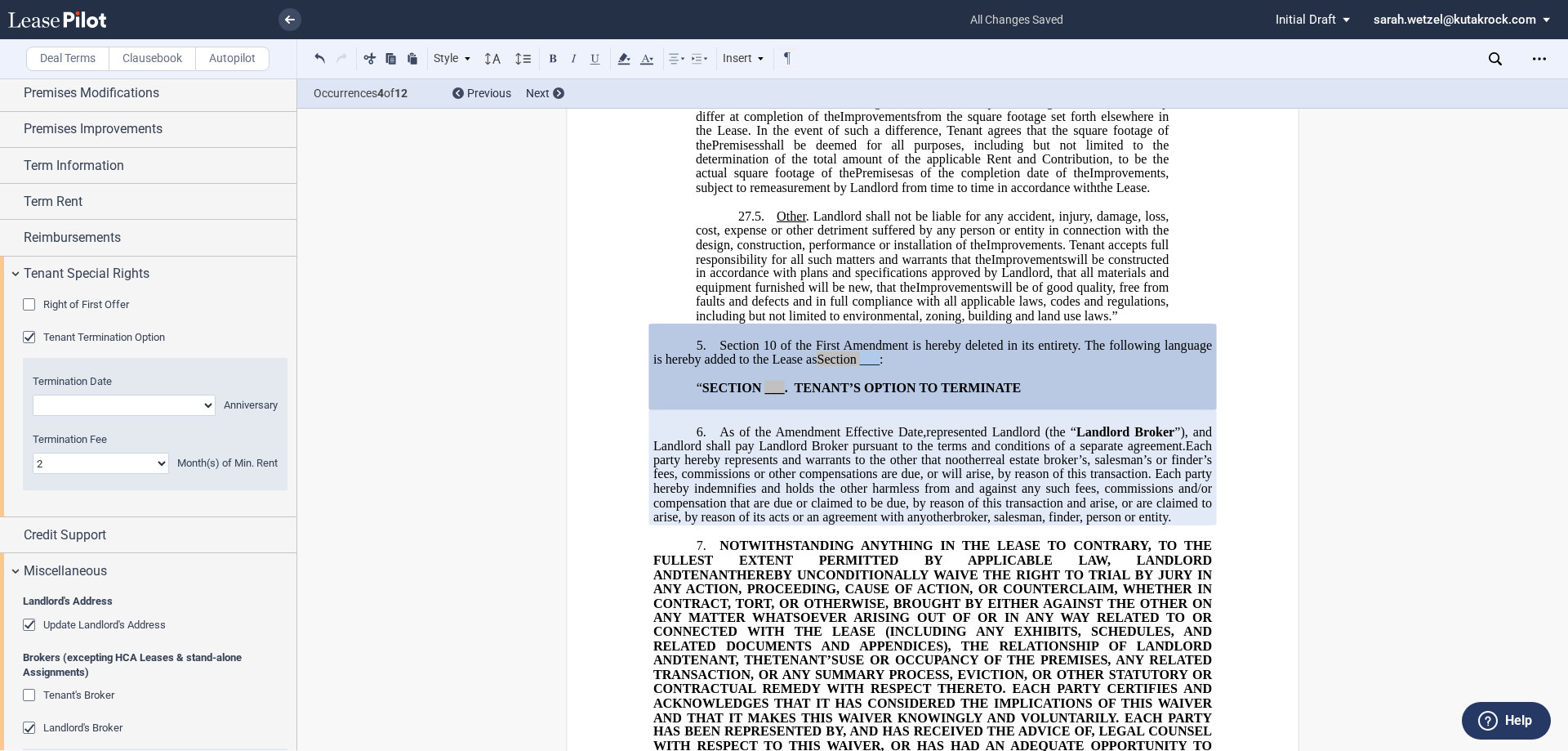 click on "Section 10 of the First Amendment is hereby deleted in its entirety. The following language is hereby added to the Lease as  Section   ___ :" 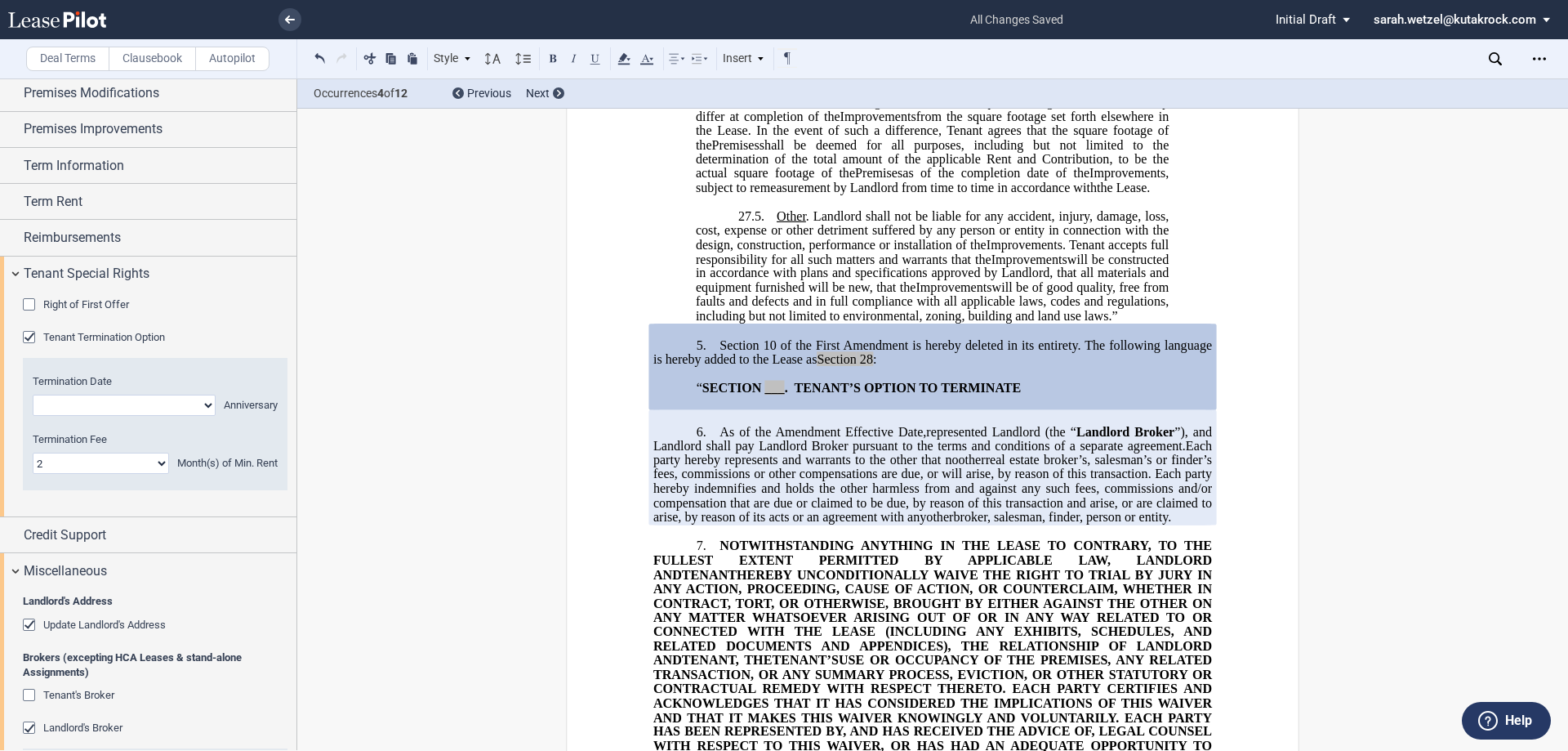 click on "TENANT’S OPTION TO TERMINATE" 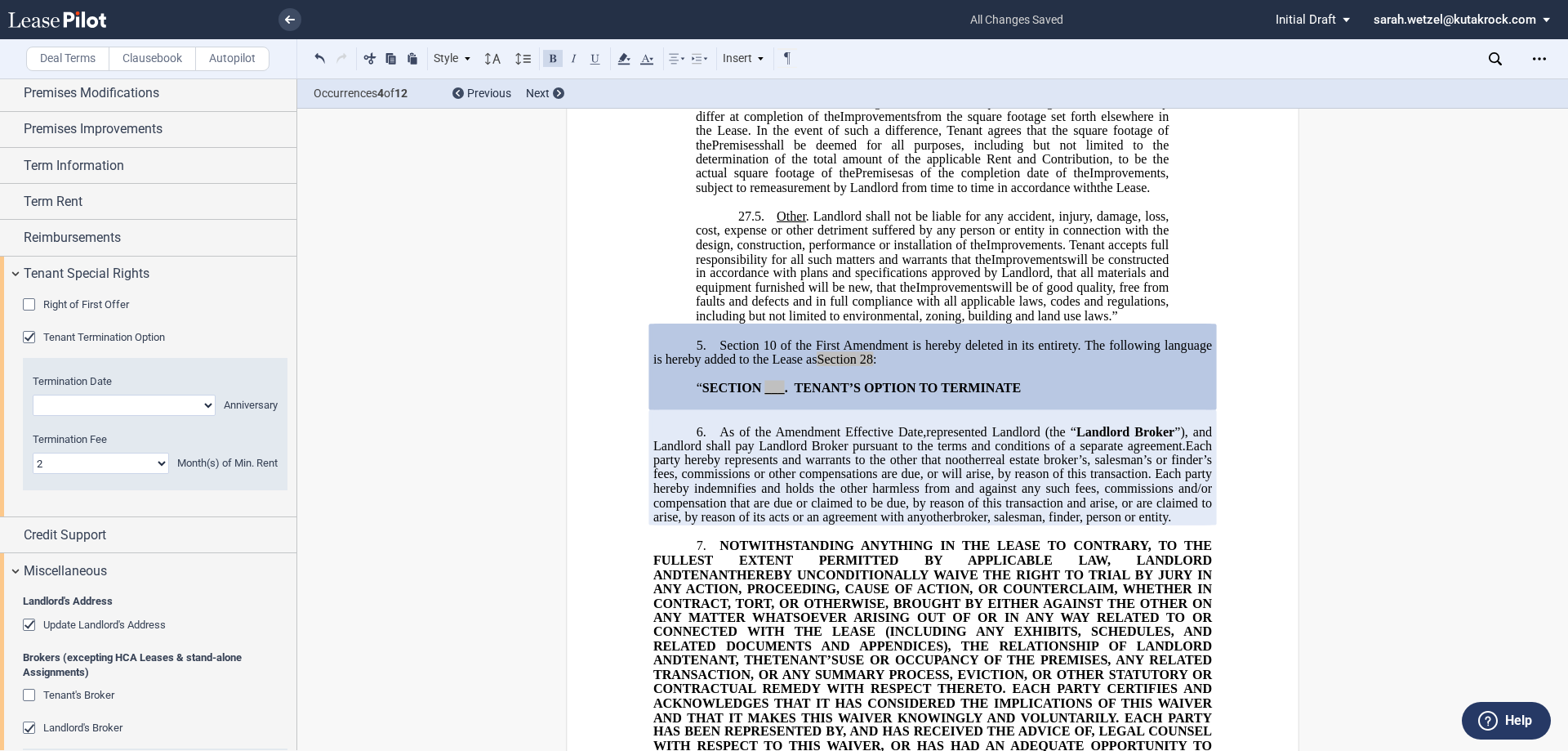 click on "Clausebook" at bounding box center [152, 59] 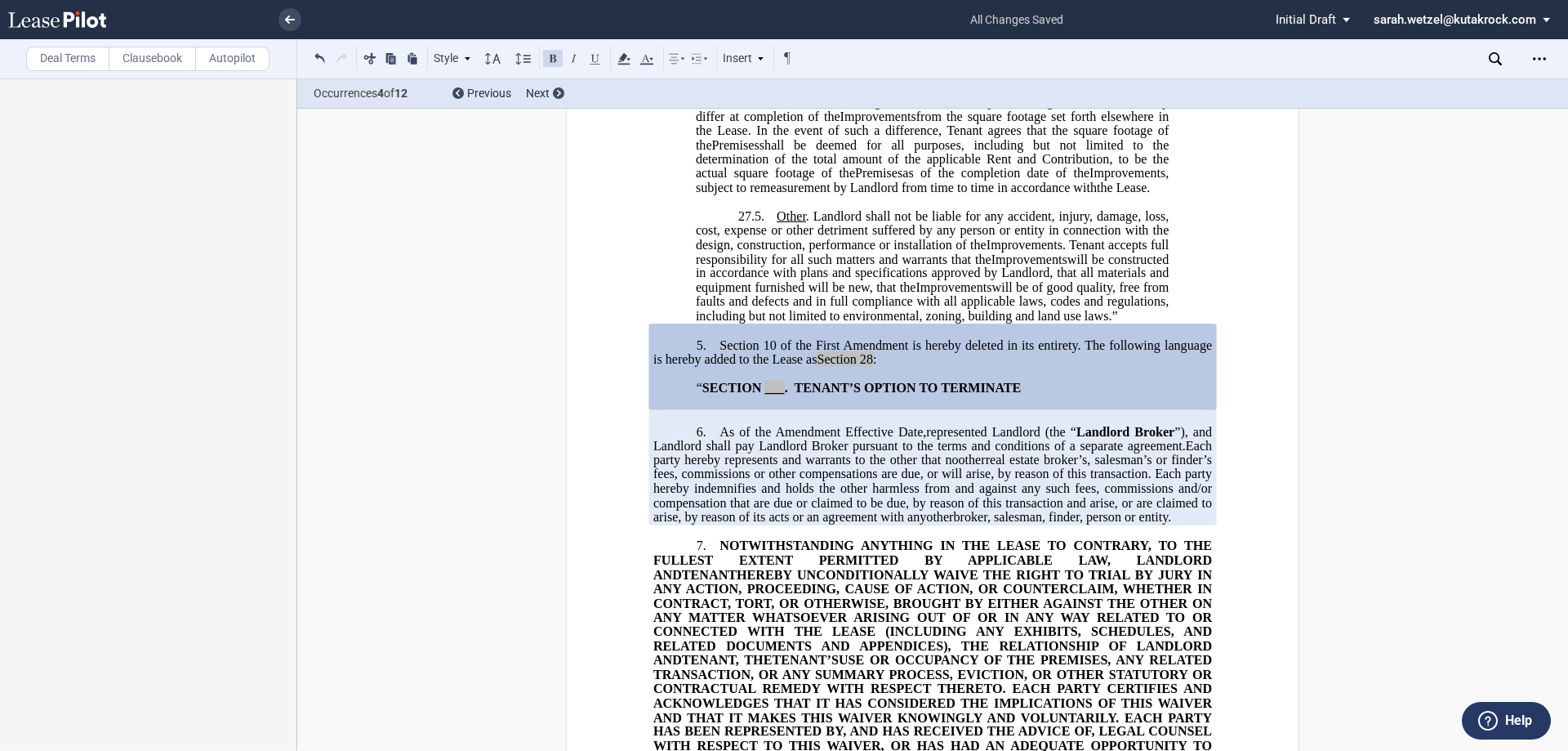 scroll, scrollTop: 0, scrollLeft: 0, axis: both 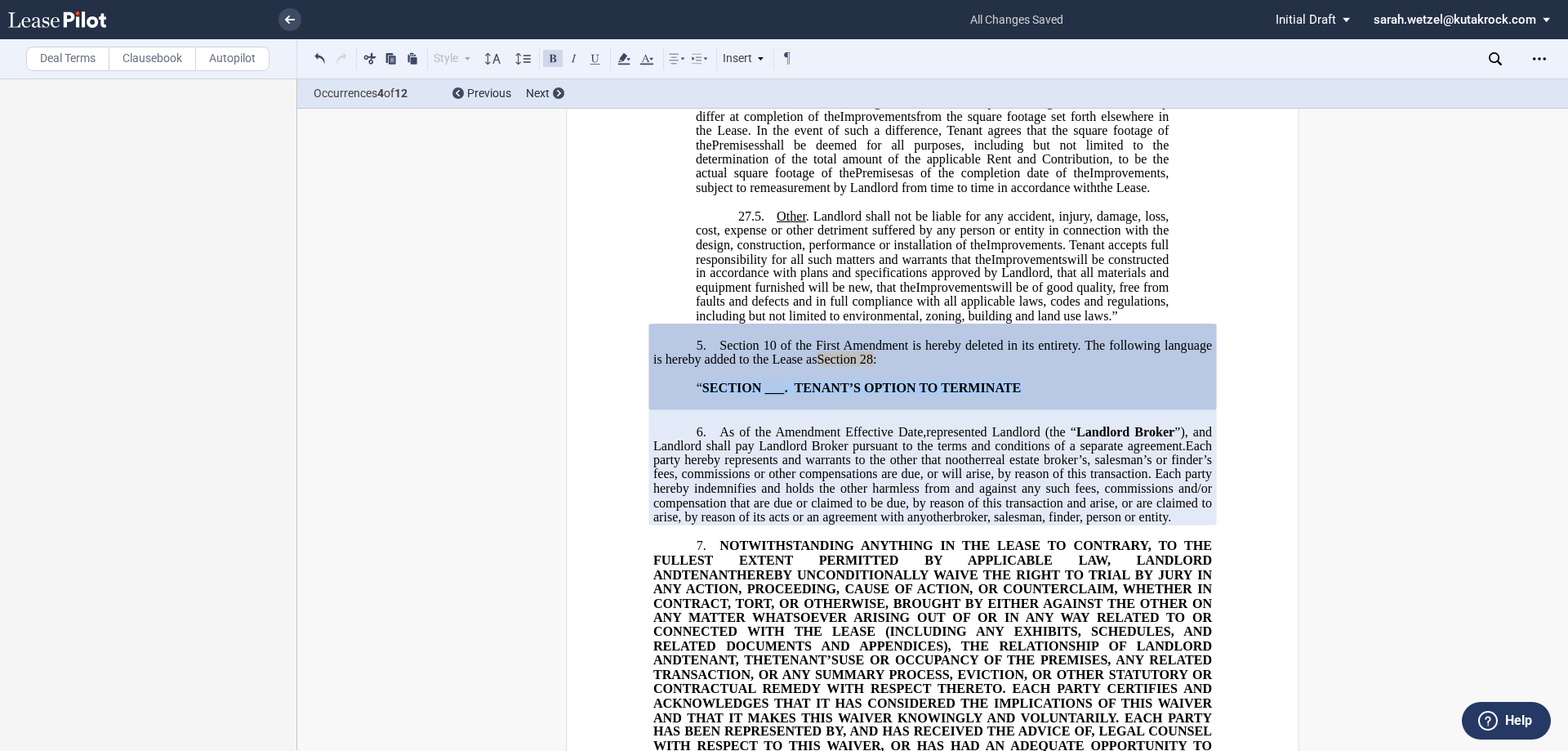 drag, startPoint x: 698, startPoint y: 458, endPoint x: 1031, endPoint y: 458, distance: 333 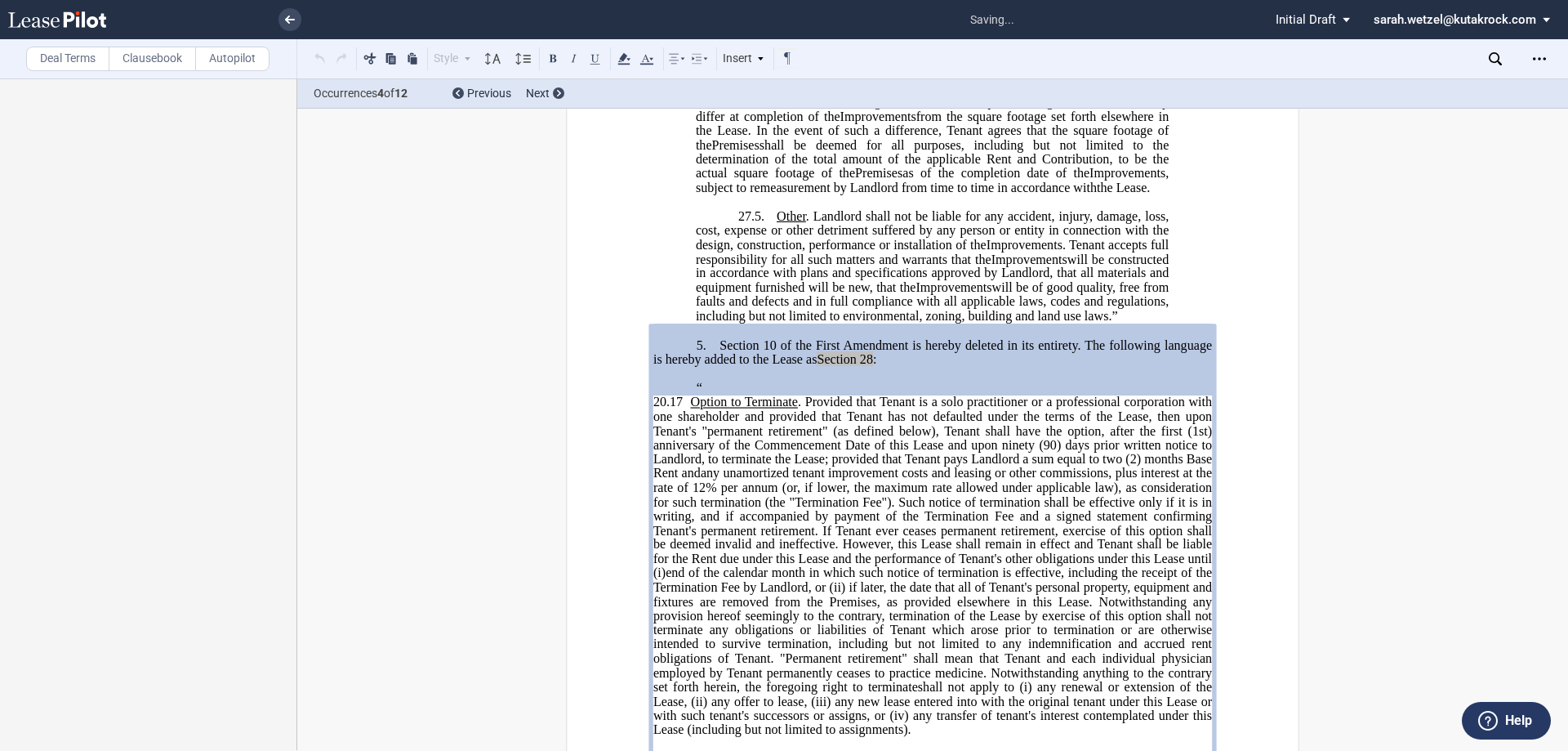 click on "20.17" 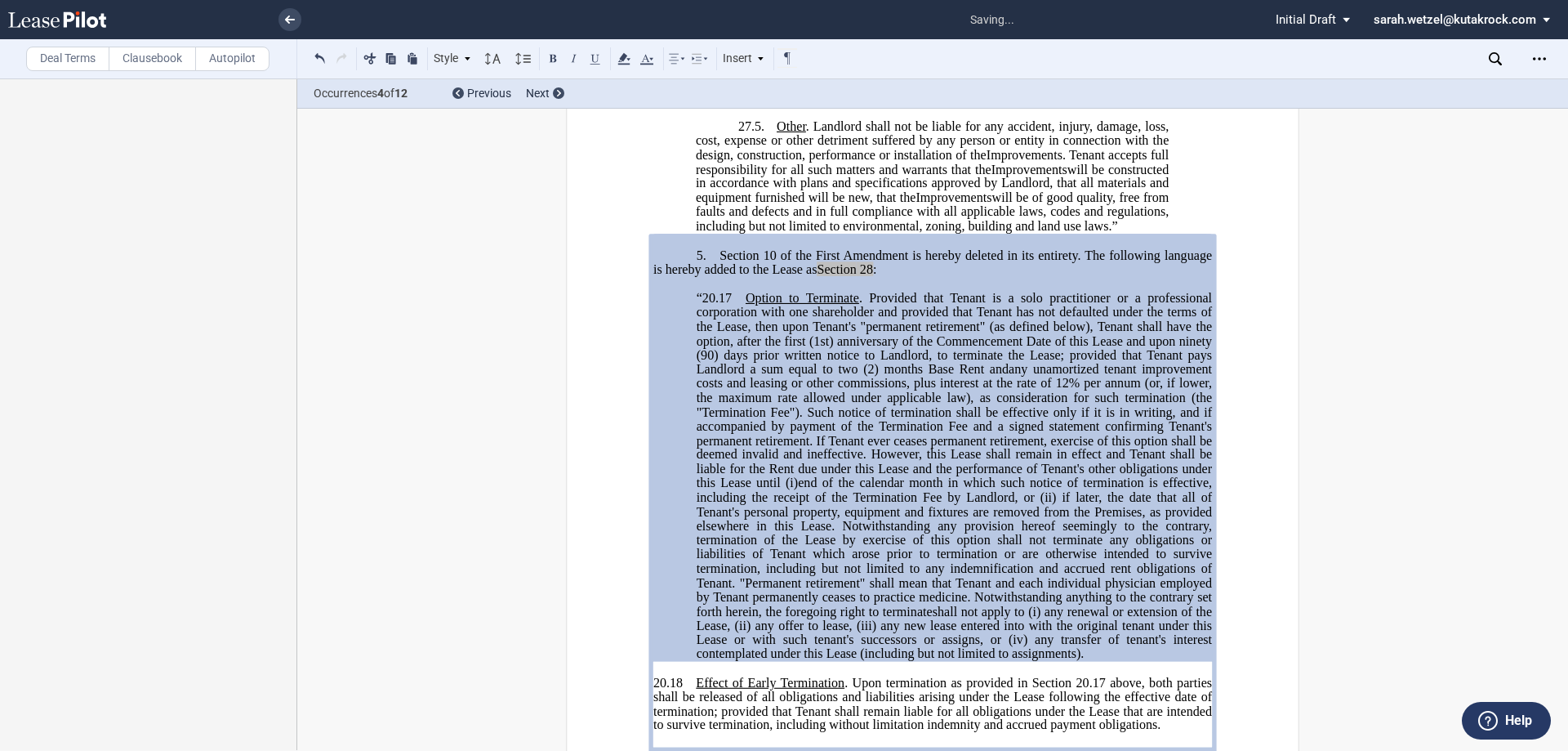 scroll, scrollTop: 1922, scrollLeft: 0, axis: vertical 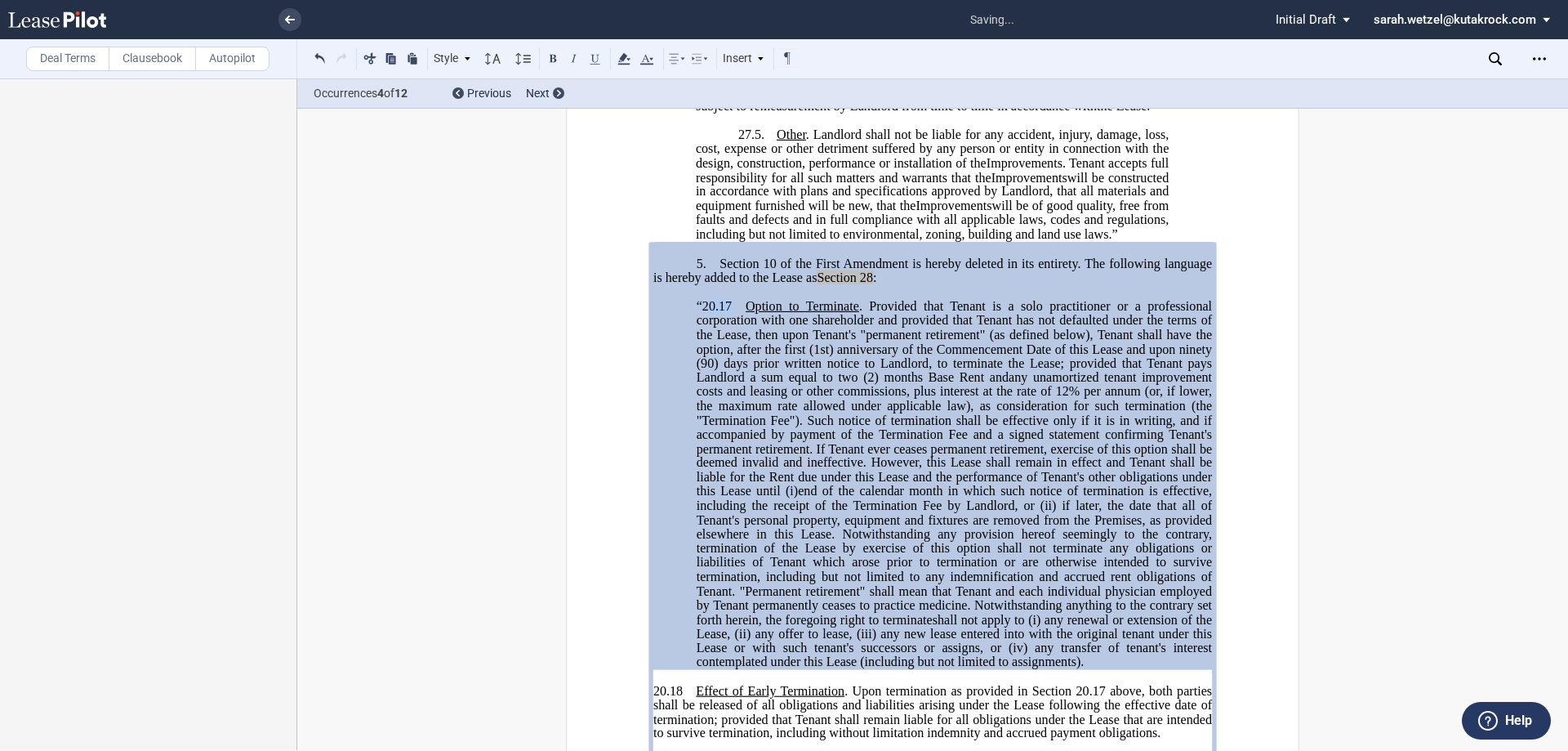 drag, startPoint x: 728, startPoint y: 376, endPoint x: 702, endPoint y: 376, distance: 26 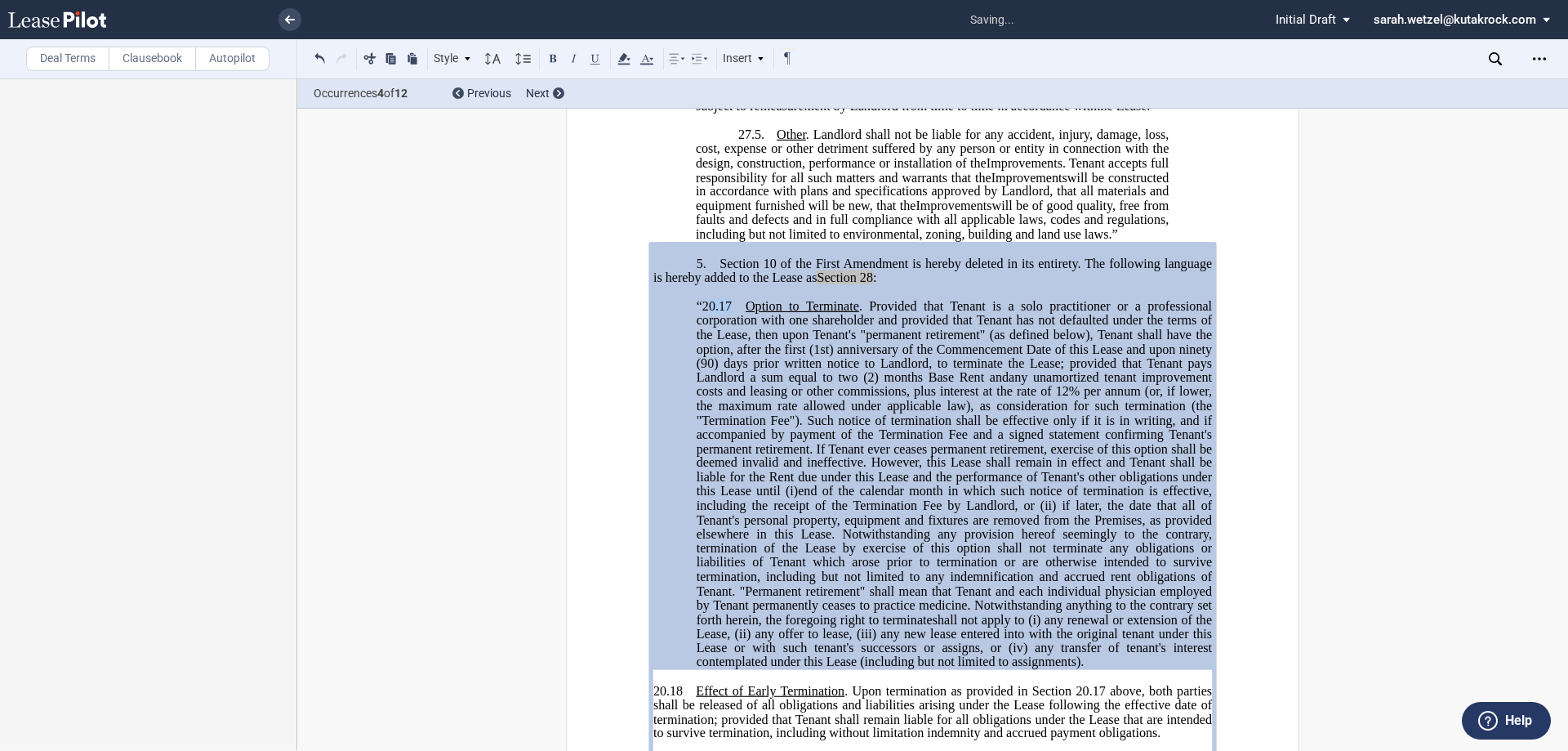 click on "[DATE]    Option to Terminate .    Provided that Tenant is a solo practitioner or a professional corporation with one shareholder and provided that Tenant has not defaulted under the terms of the Lease, then upon Tenant's "permanent retirement" (as defined below), Tenant shall have the option, after the first (1st) anniversary of the Commencement Date of this Lease and upon ninety (90) days prior written notice to Landlord, to terminate the Lease; provided that Tenant pays Landlord a sum equal to two (2) months Base Rent and  any unamortized tenant improvement costs and leasing or other commissions , plus interest at the rate of 12% per annum (or, if lower, the maximum rate allowed under applicable law), as consideration for such termination (the "Termination Fee").    Such notice of termination shall be effective only if it is in writing, and if accompanied by payment of the Termination Fee and a signed statement confirming Tenant's permanent retirement." 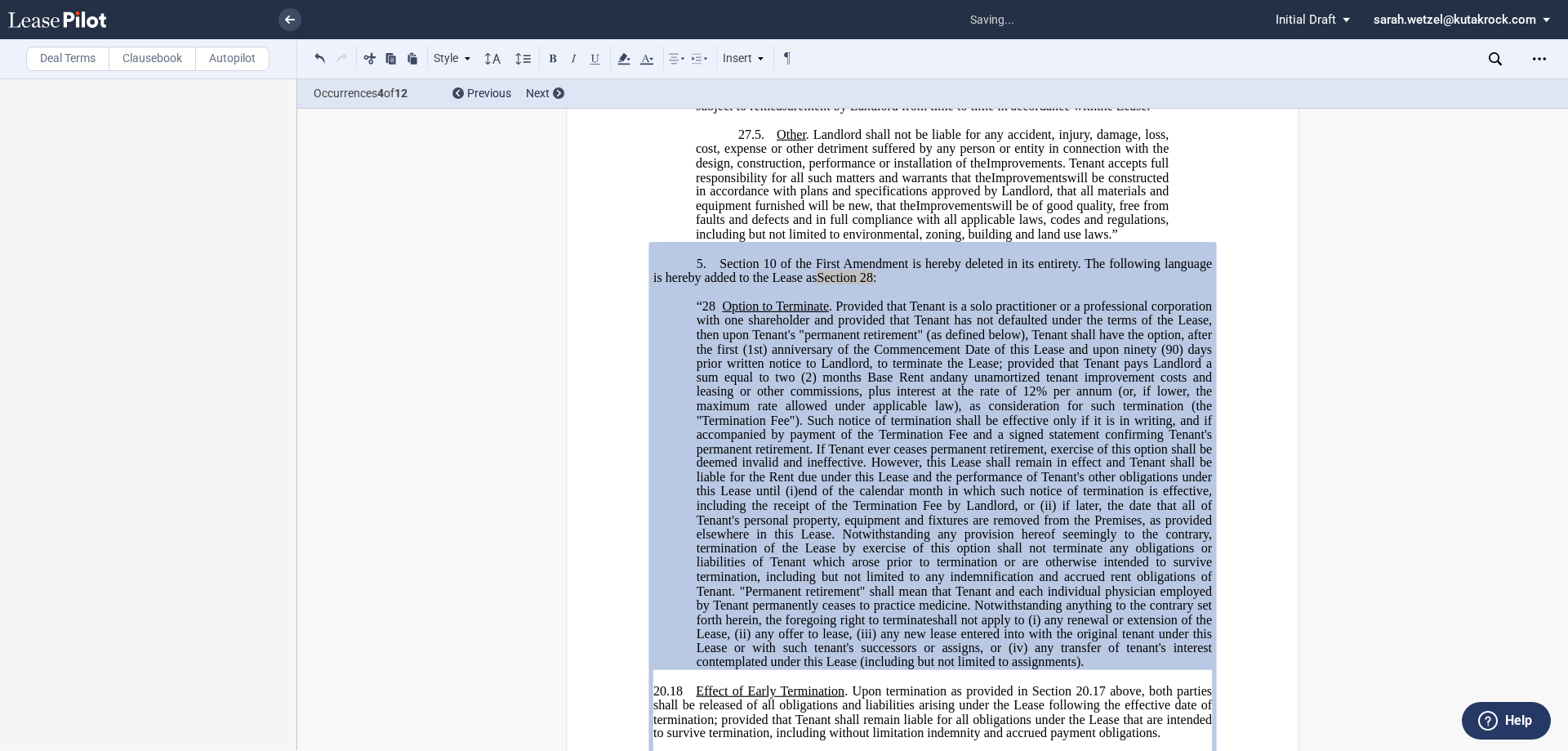 type 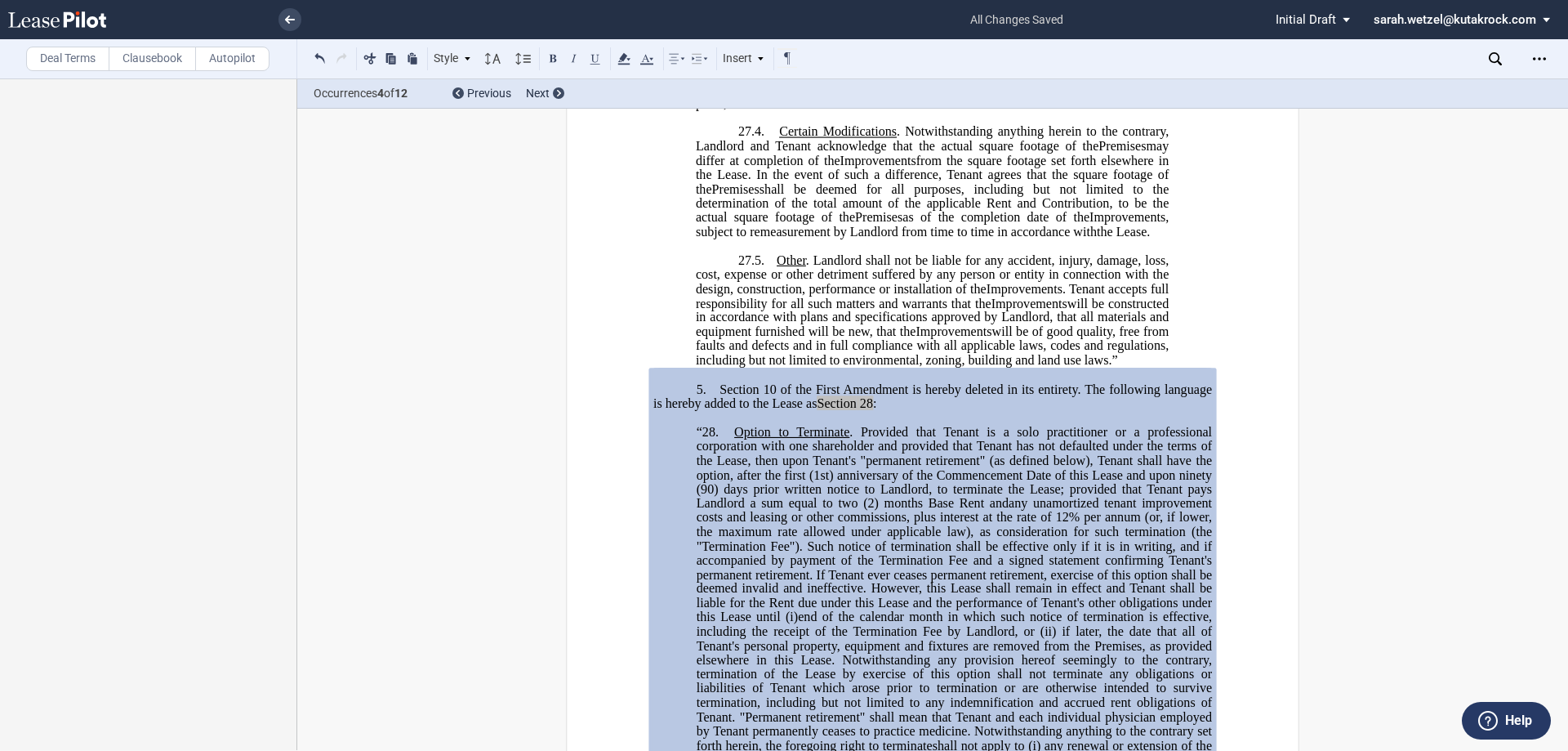 scroll, scrollTop: 2004, scrollLeft: 0, axis: vertical 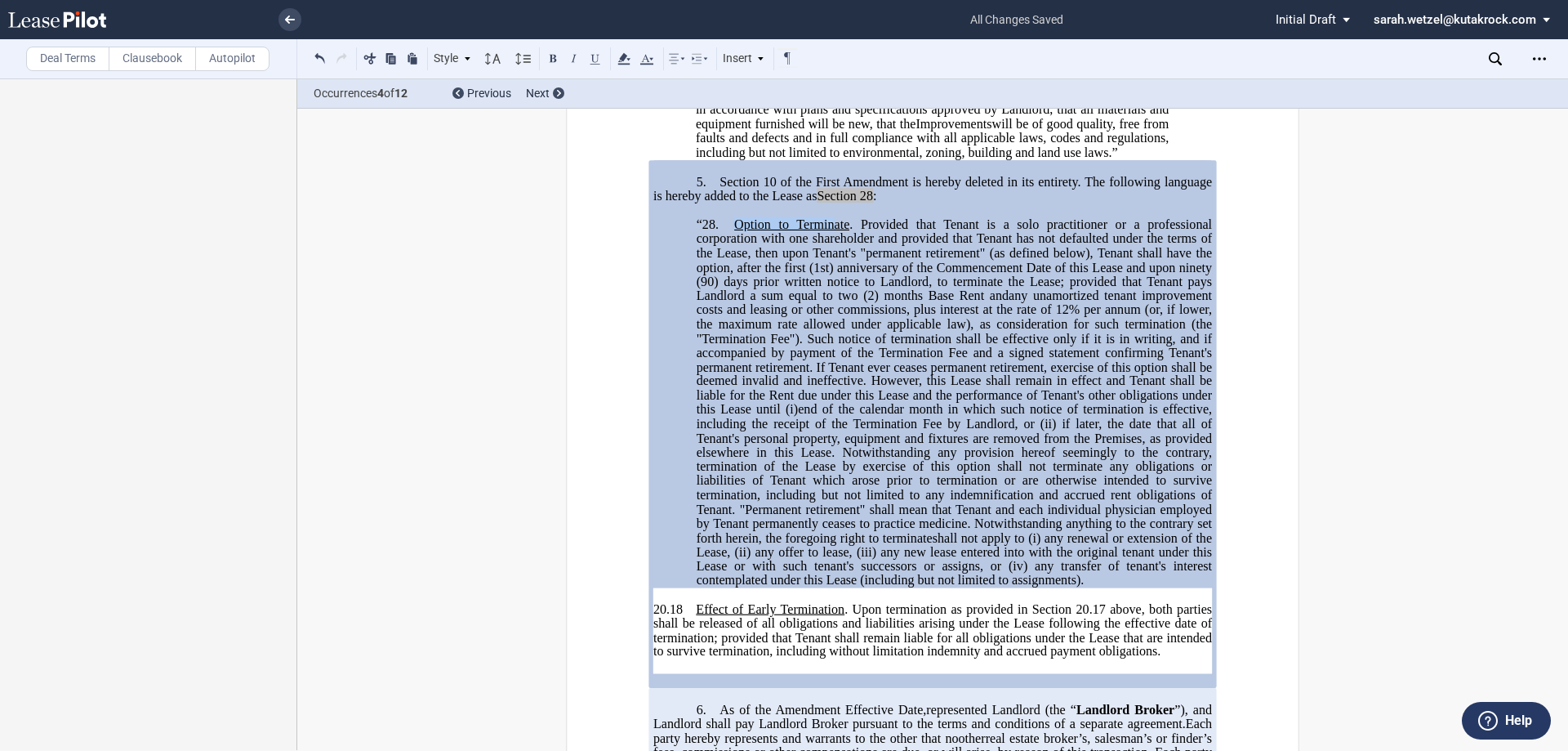 drag, startPoint x: 730, startPoint y: 295, endPoint x: 828, endPoint y: 293, distance: 98.02041 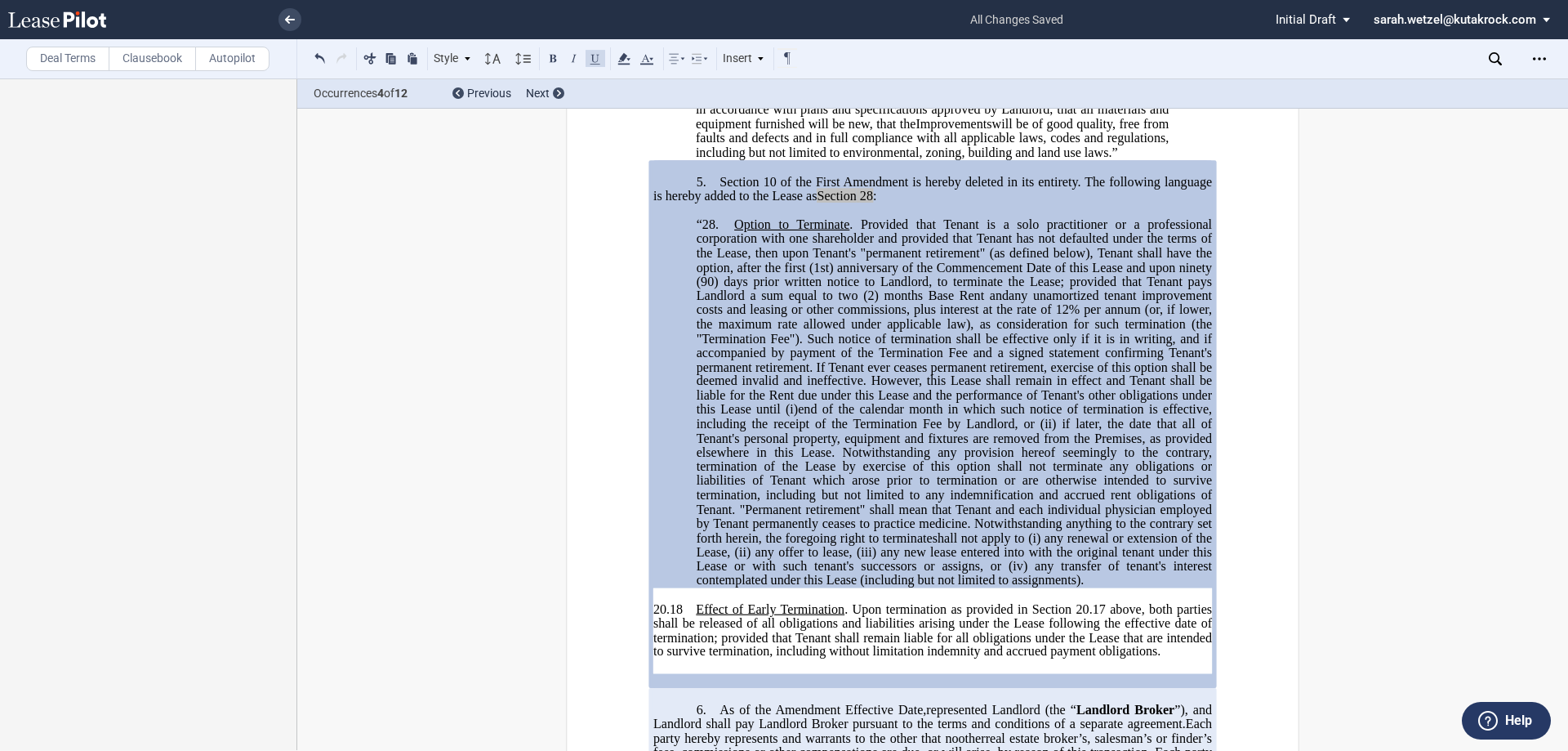 drag, startPoint x: 843, startPoint y: 294, endPoint x: 755, endPoint y: 297, distance: 88.05112 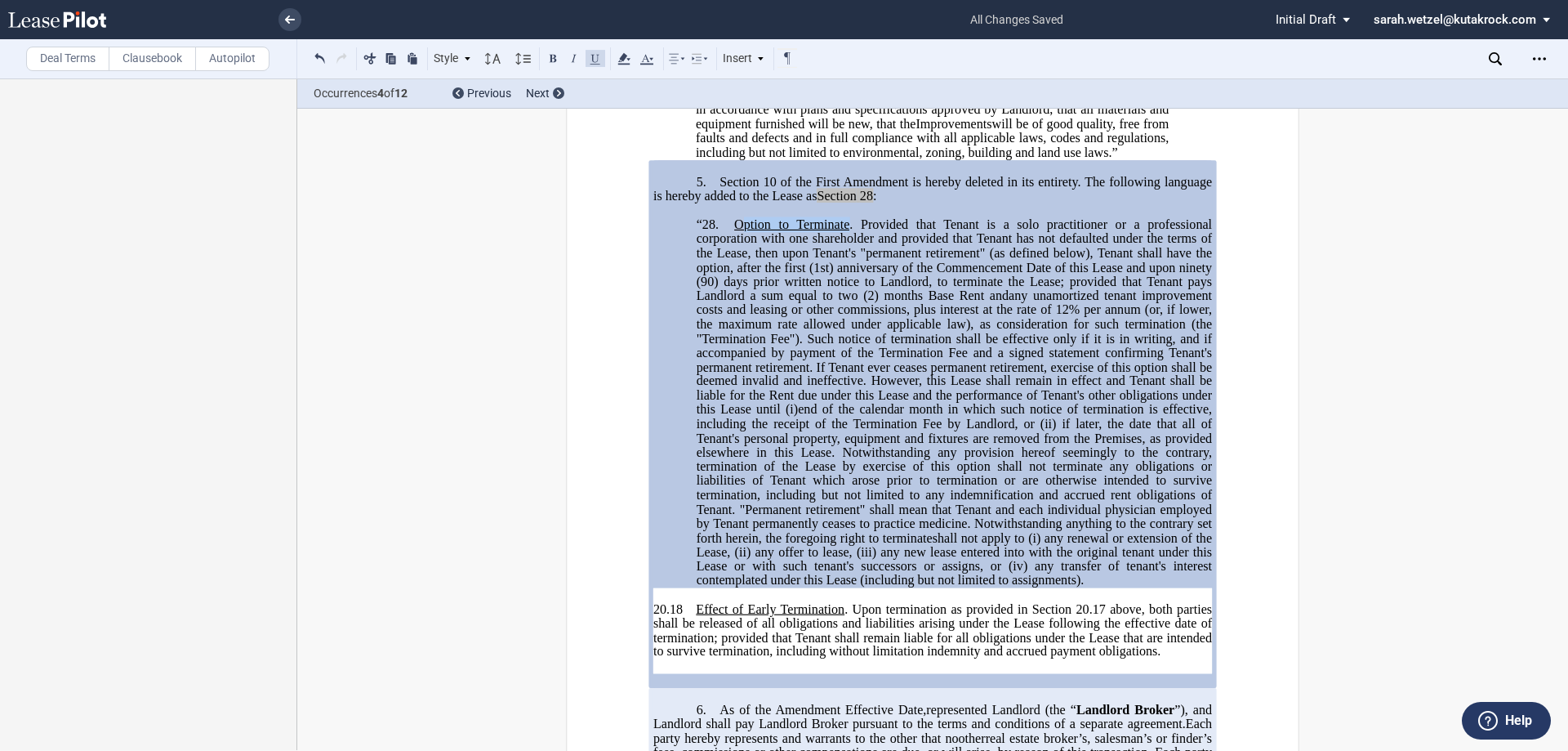drag, startPoint x: 844, startPoint y: 294, endPoint x: 735, endPoint y: 298, distance: 109.07337 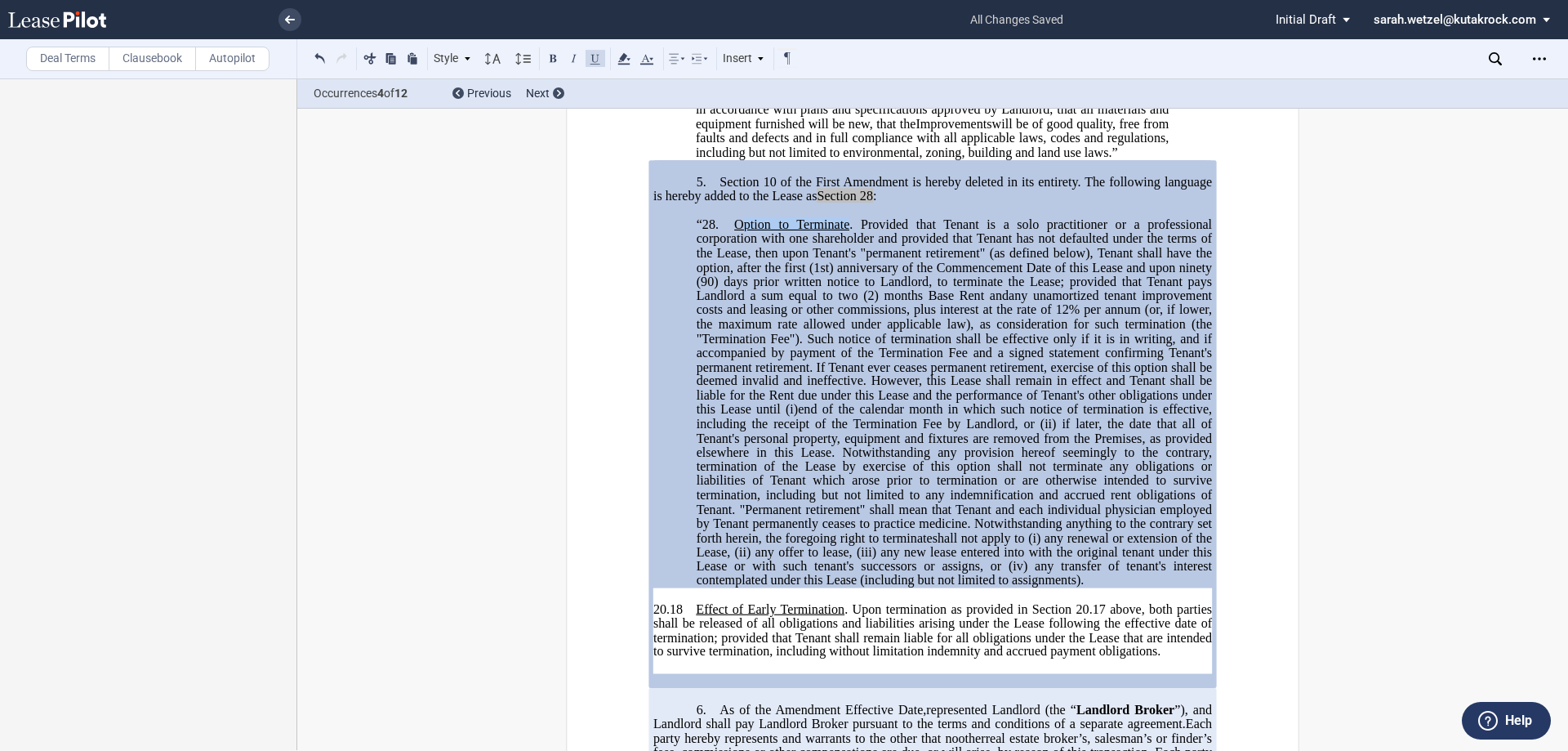 click on "2﻿8. Option to Terminate . Provided that Tenant is a solo practitioner or a professional corporation with one shareholder and provided that Tenant has not defaulted under the terms of the Lease, then upon Tenant's "permanent retirement" (as defined below), Tenant shall have the option, after the first (1st) anniversary of the Commencement Date of this Lease and upon ninety (90) days prior written notice to Landlord, to terminate the Lease; provided that Tenant pays Landlord a sum equal to two (2) months Base Rent and any unamortized tenant improvement costs and leasing or other commissions , plus interest at the rate of 12% per annum (or, if lower, the maximum rate allowed under applicable law), as consideration for such termination (the "Termination Fee"). Such notice of termination shall be effective only if it is in writing, and if accompanied by payment of the Termination Fee and a signed statement confirming Tenant's permanent retirement." 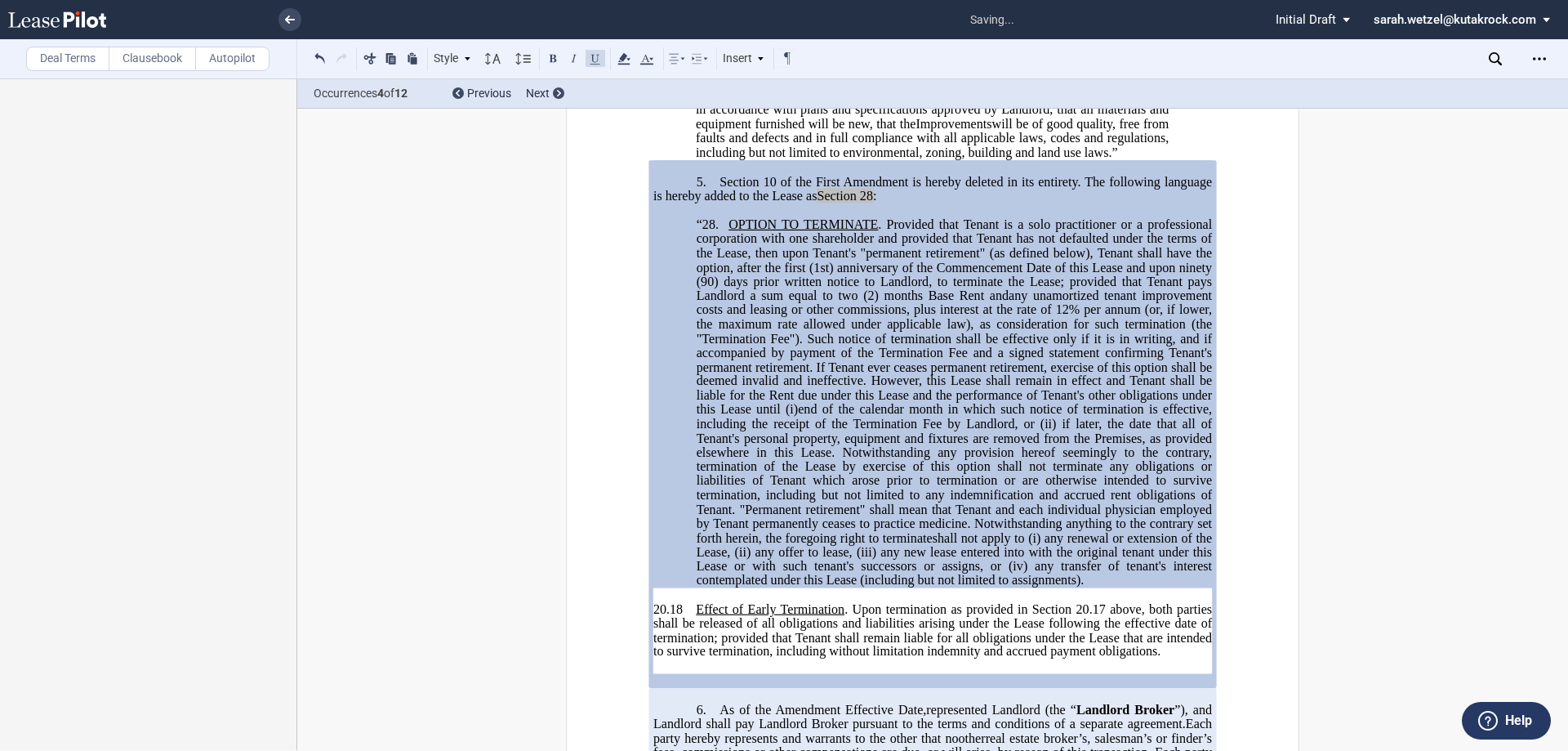click on "Provided that Tenant is a solo practitioner or a professional corporation with one shareholder and provided that Tenant has not defaulted under the terms of the Lease, then upon Tenant's "permanent retirement" (as defined below), Tenant shall have the option, after the first (1st) anniversary of the Commencement Date of this Lease and upon ninety (90) days prior written notice to Landlord, to terminate the Lease; provided that Tenant pays Landlord a sum equal to two (2) months Base Rent and" 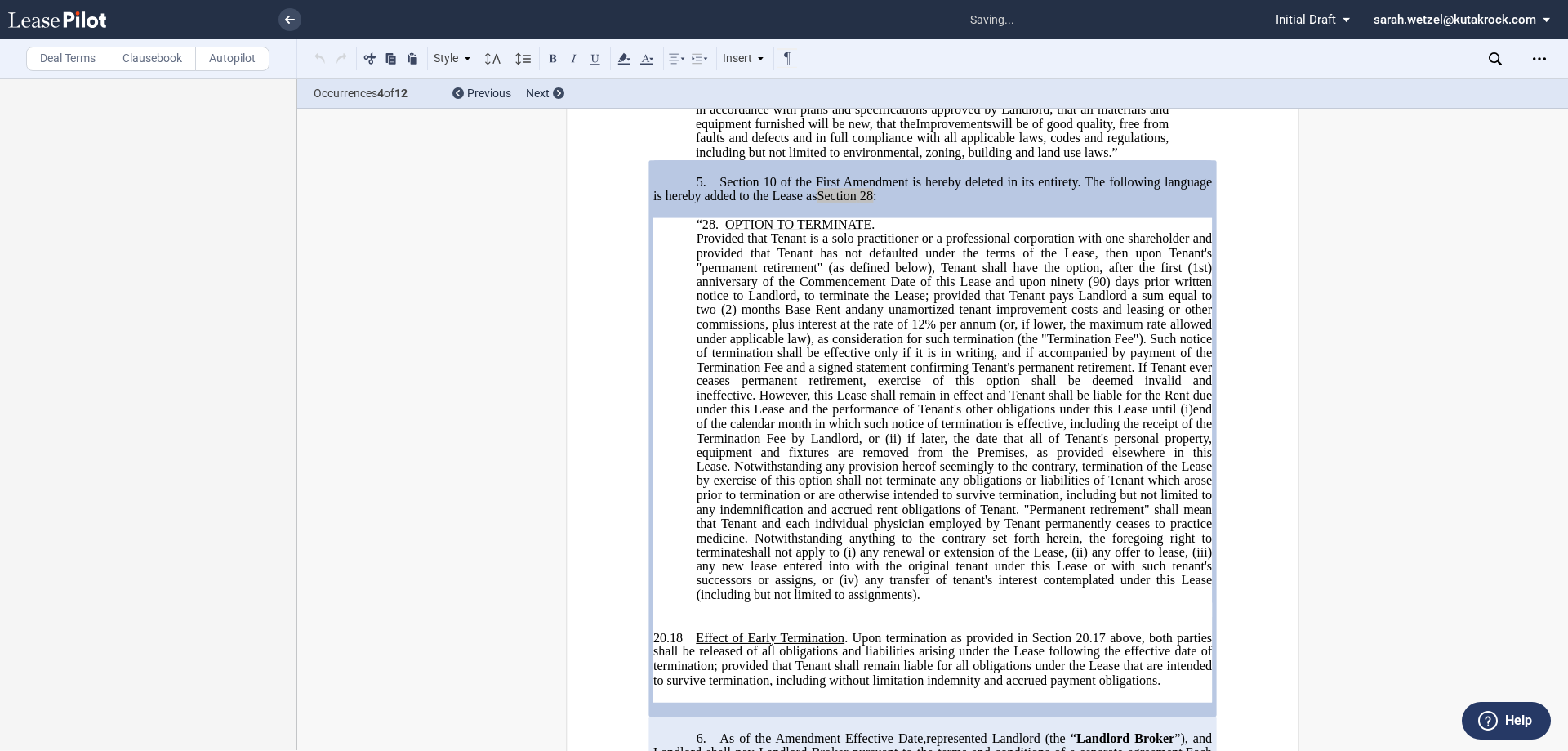 click on "“ 2﻿8. O﻿PTION TO TERMINATE . Provided that Tenant is a solo practitioner or a professional corporation with one shareholder and provided that Tenant has not defaulted under the terms of the Lease, then upon Tenant's "permanent retirement" (as defined below), Tenant shall have the option, after the first (1st) anniversary of the Commencement Date of this Lease and upon ninety (90) days prior written notice to Landlord, to terminate the Lease; provided that Tenant pays Landlord a sum equal to two (2) months Base Rent and any unamortized tenant improvement costs and leasing or other commissions , plus interest at the rate of 12% per annum (or, if lower, the maximum rate allowed under applicable law), as consideration for such termination (the "Termination Fee"). Such notice of termination shall be effective only if it is in writing, and if accompanied by payment of the Termination Fee and a signed statement confirming Tenant's permanent retirement." at bounding box center [933, 418] 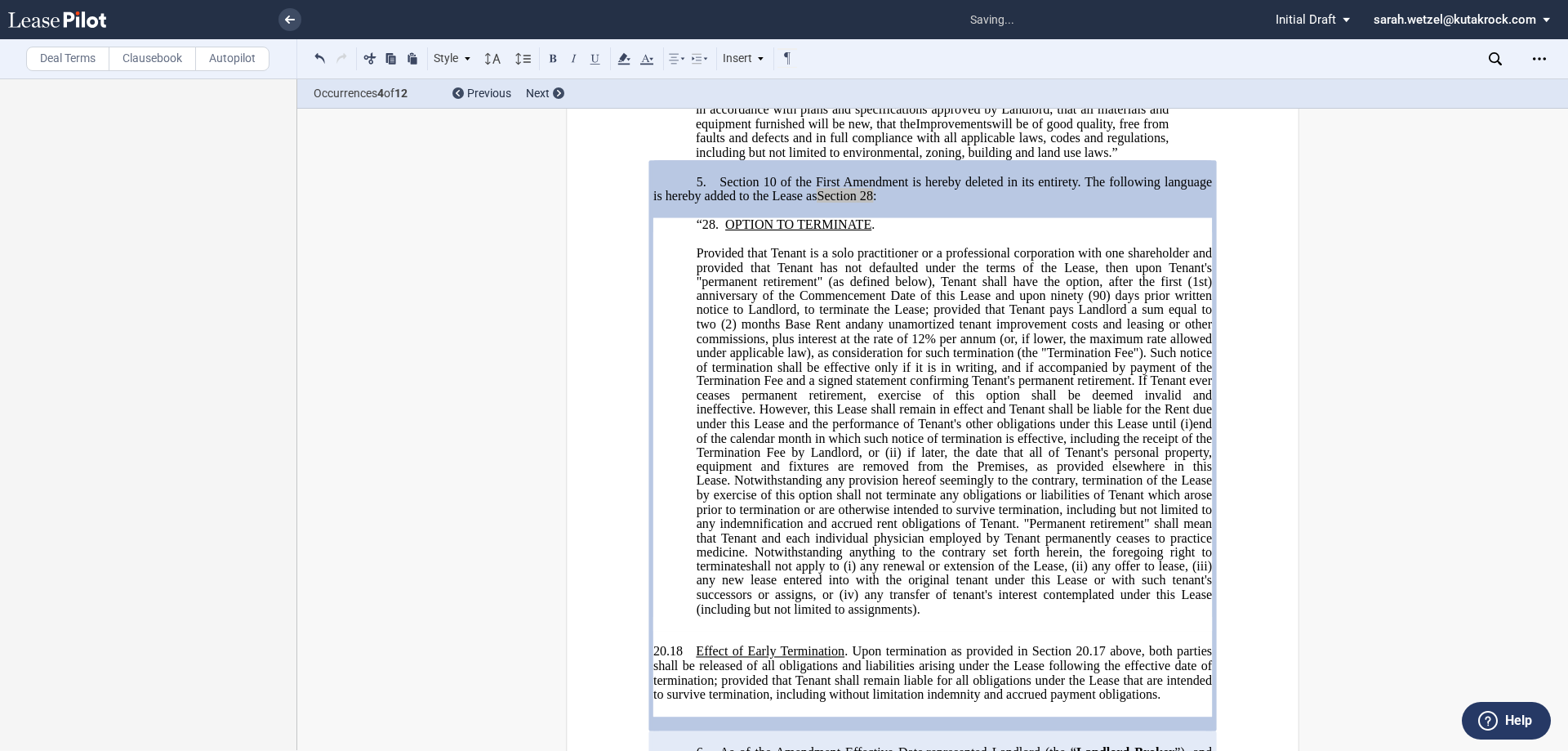 type 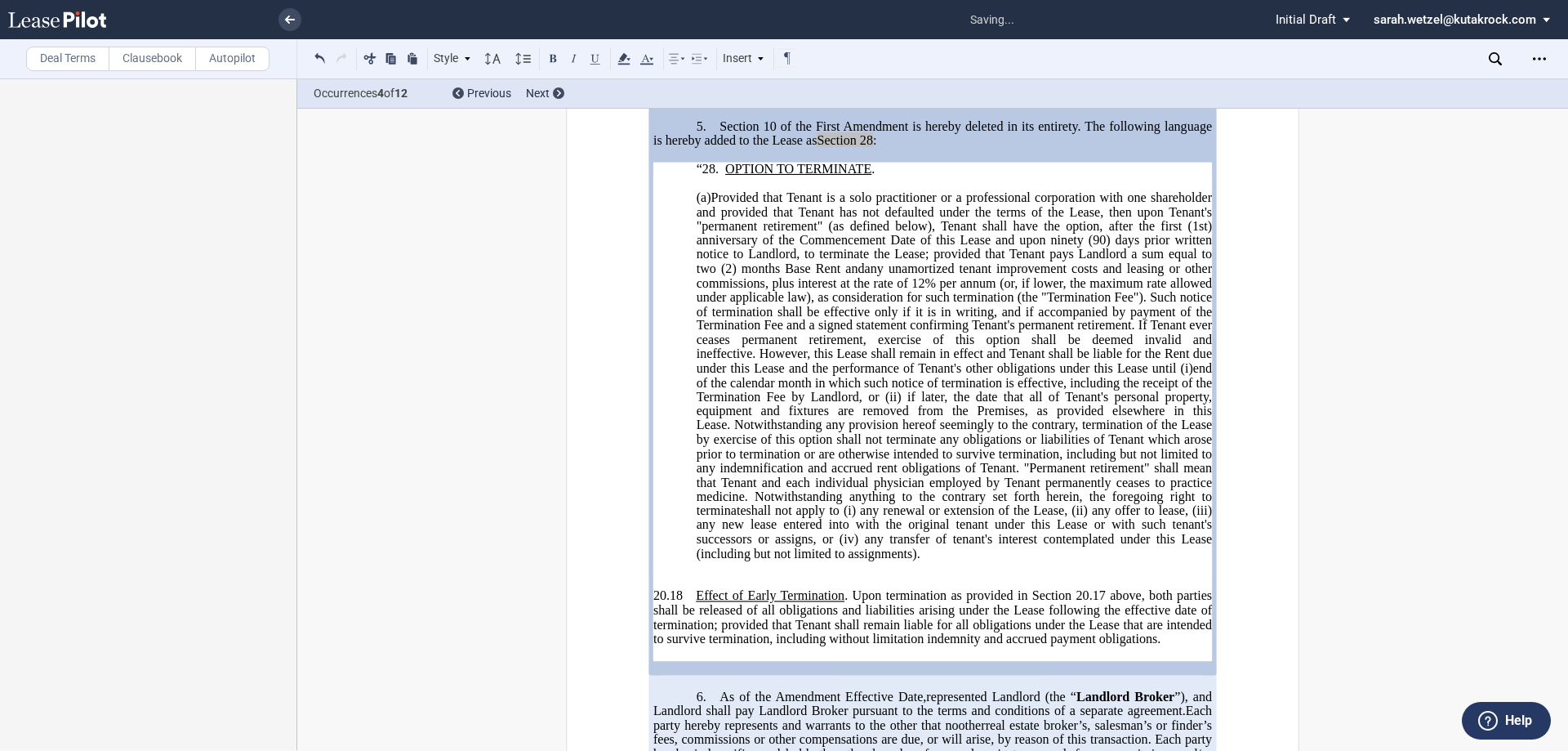 scroll, scrollTop: 2085, scrollLeft: 0, axis: vertical 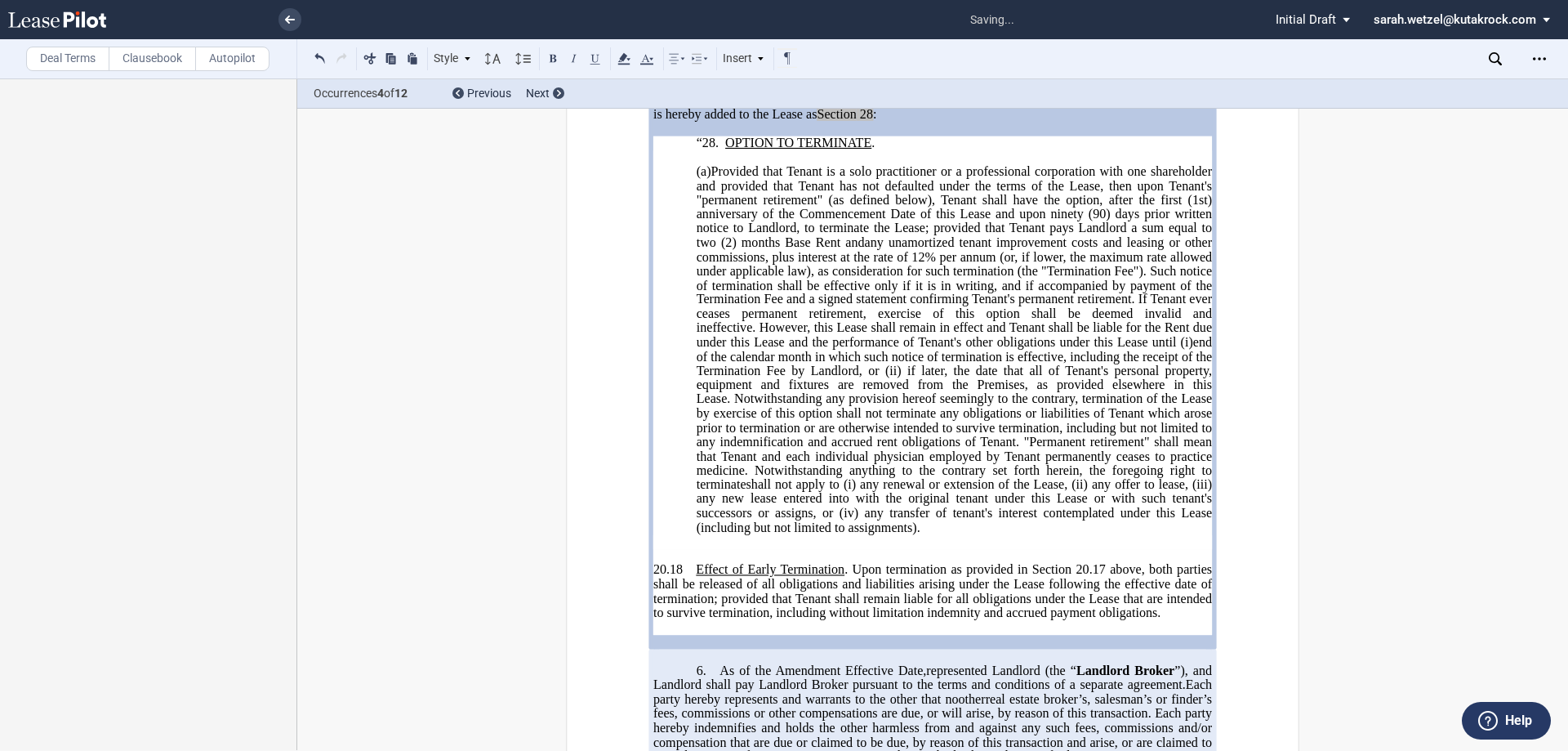 click 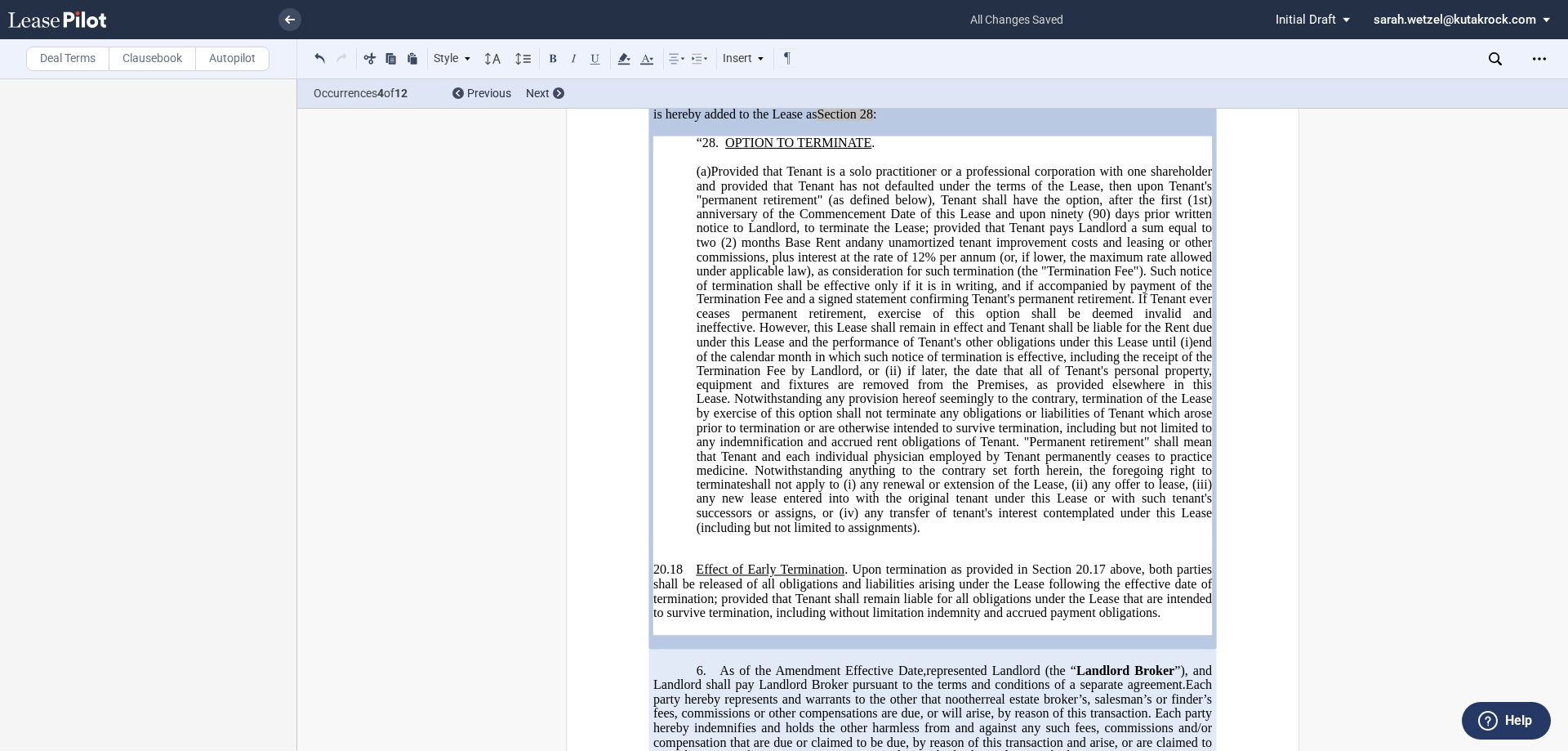 type 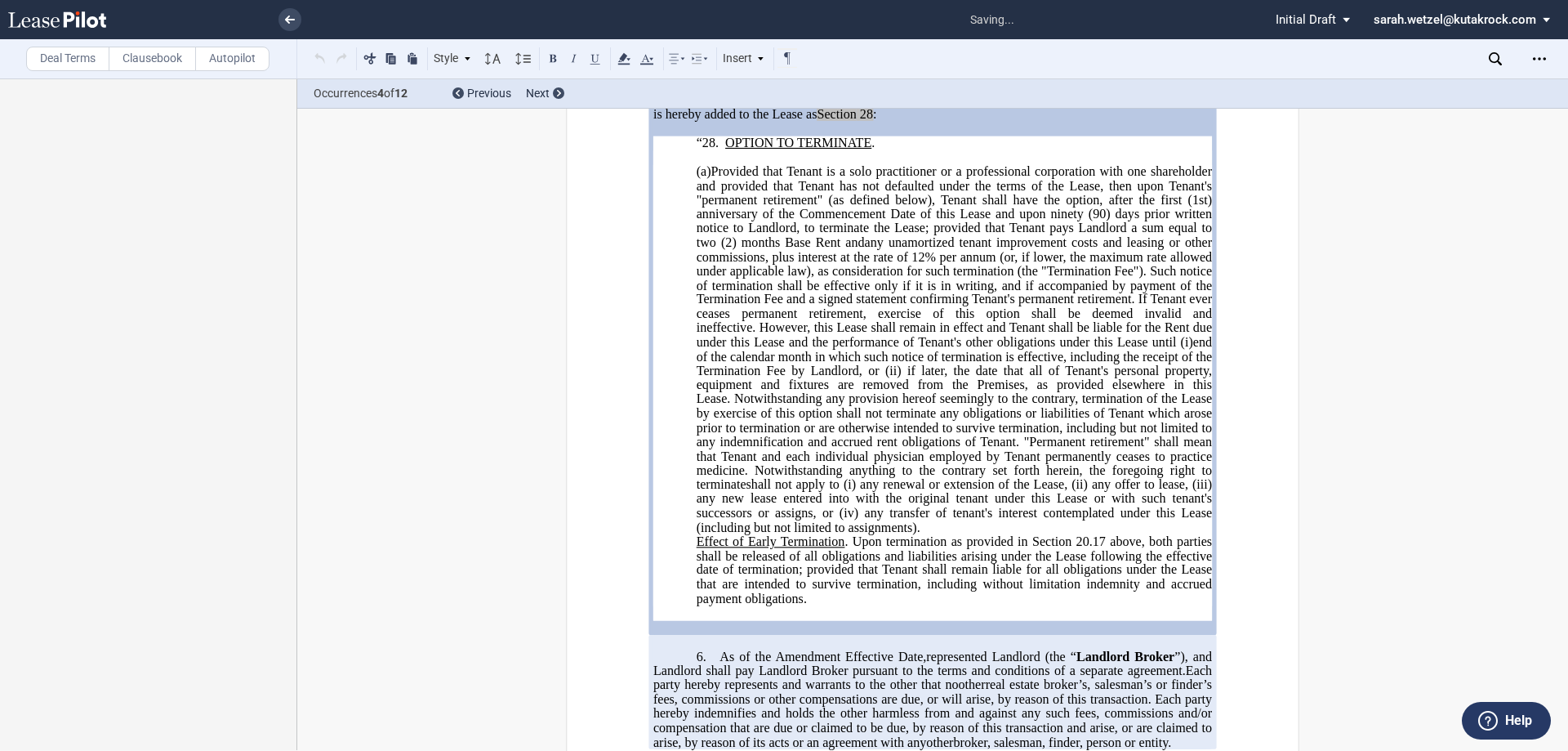 type 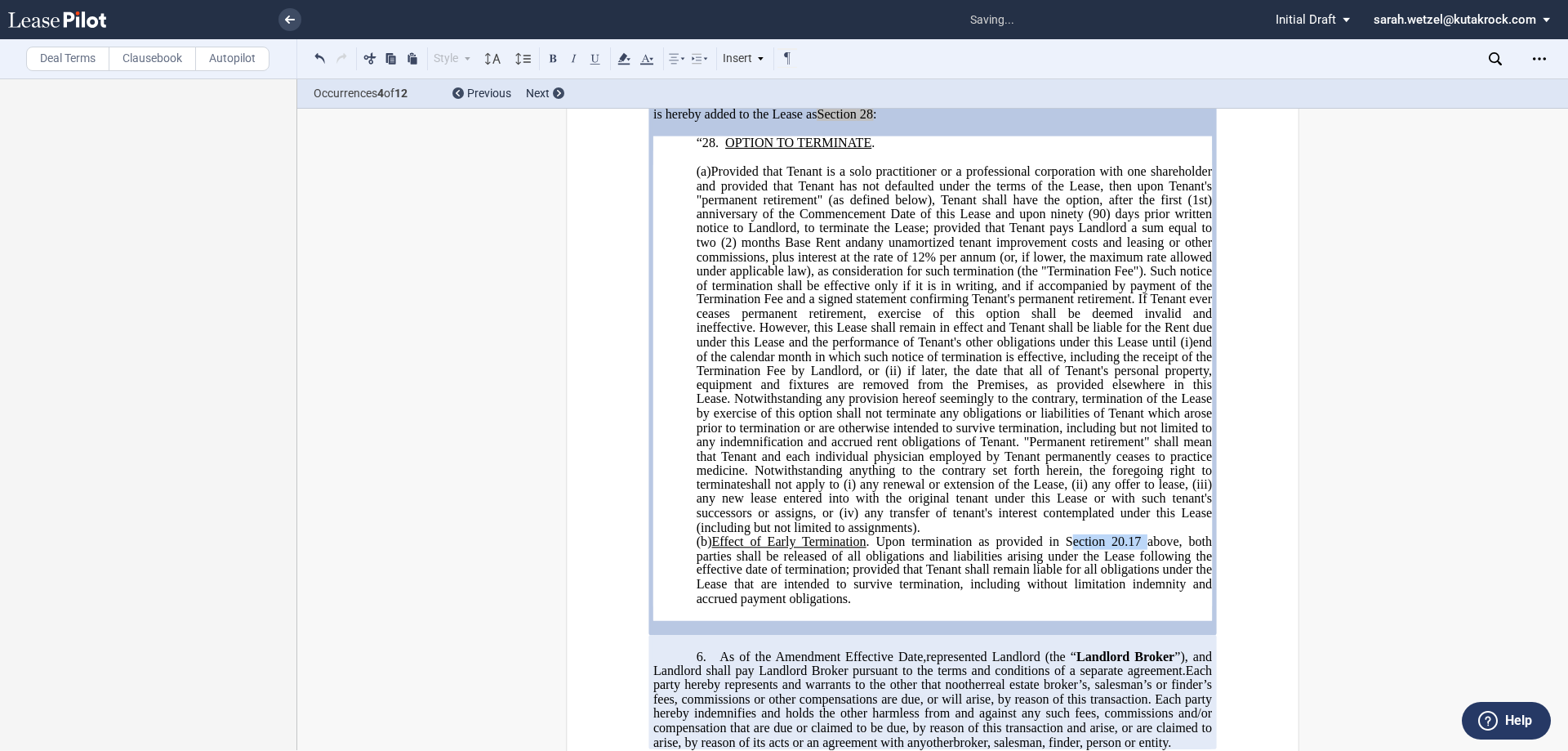 drag, startPoint x: 1138, startPoint y: 613, endPoint x: 1063, endPoint y: 611, distance: 75.026662 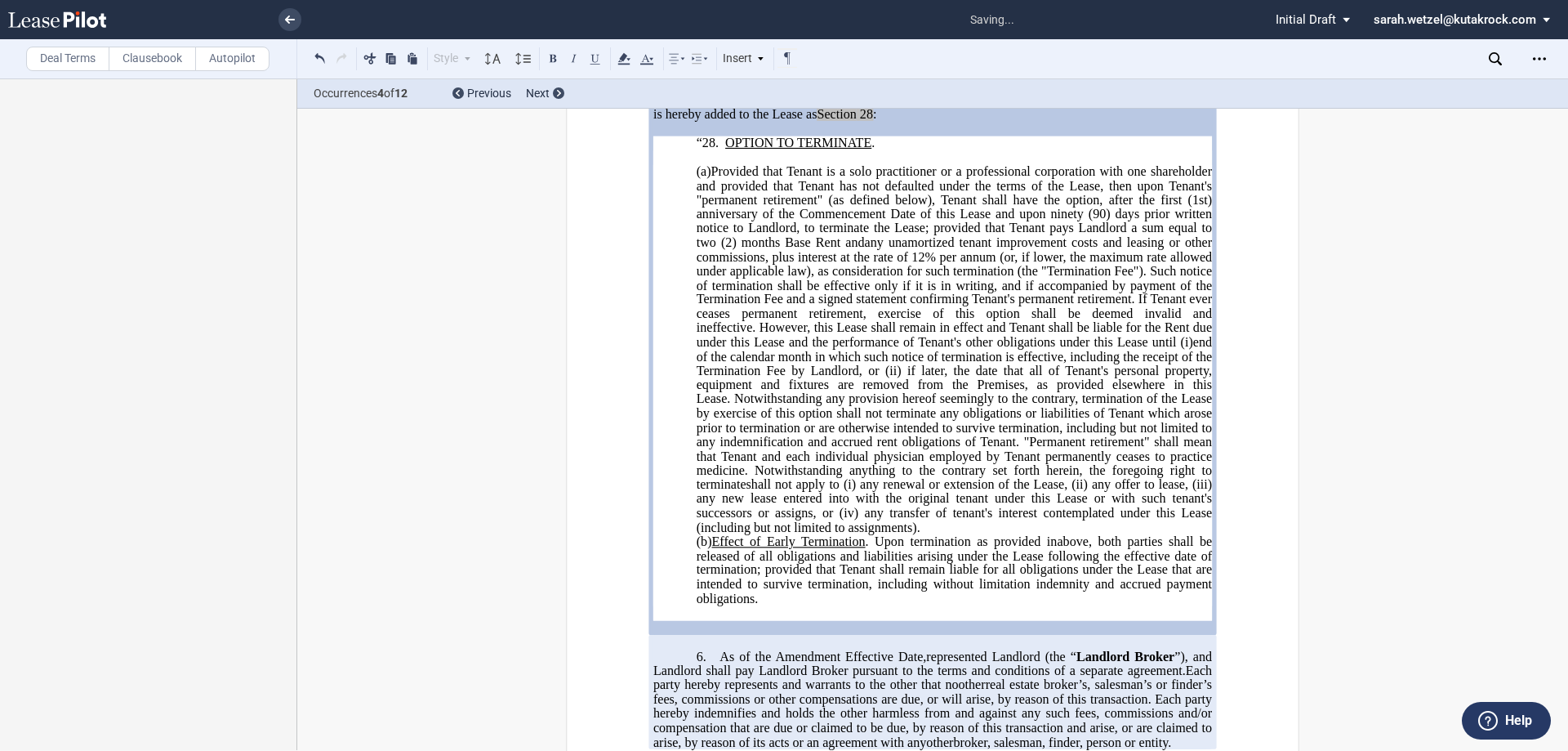 type 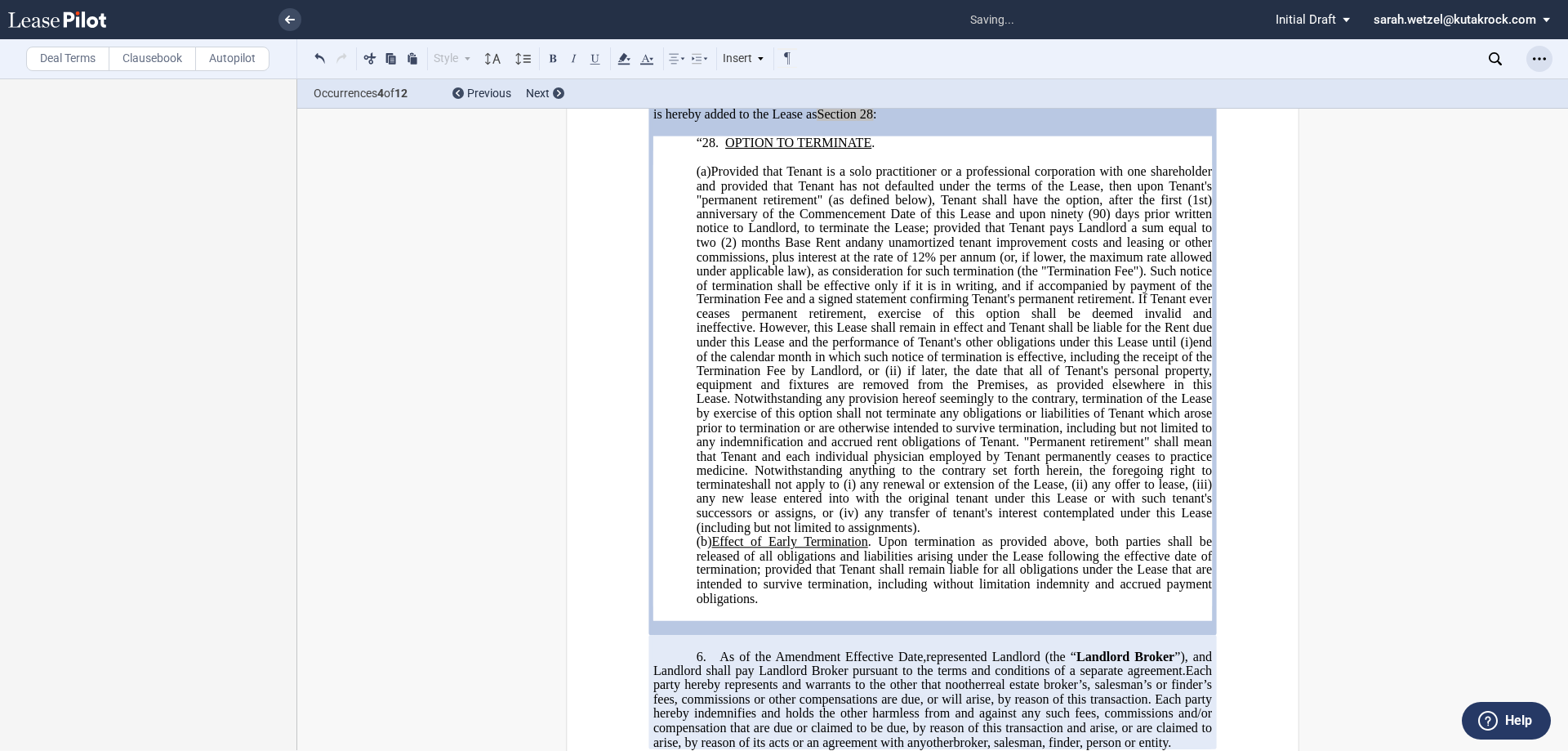 click 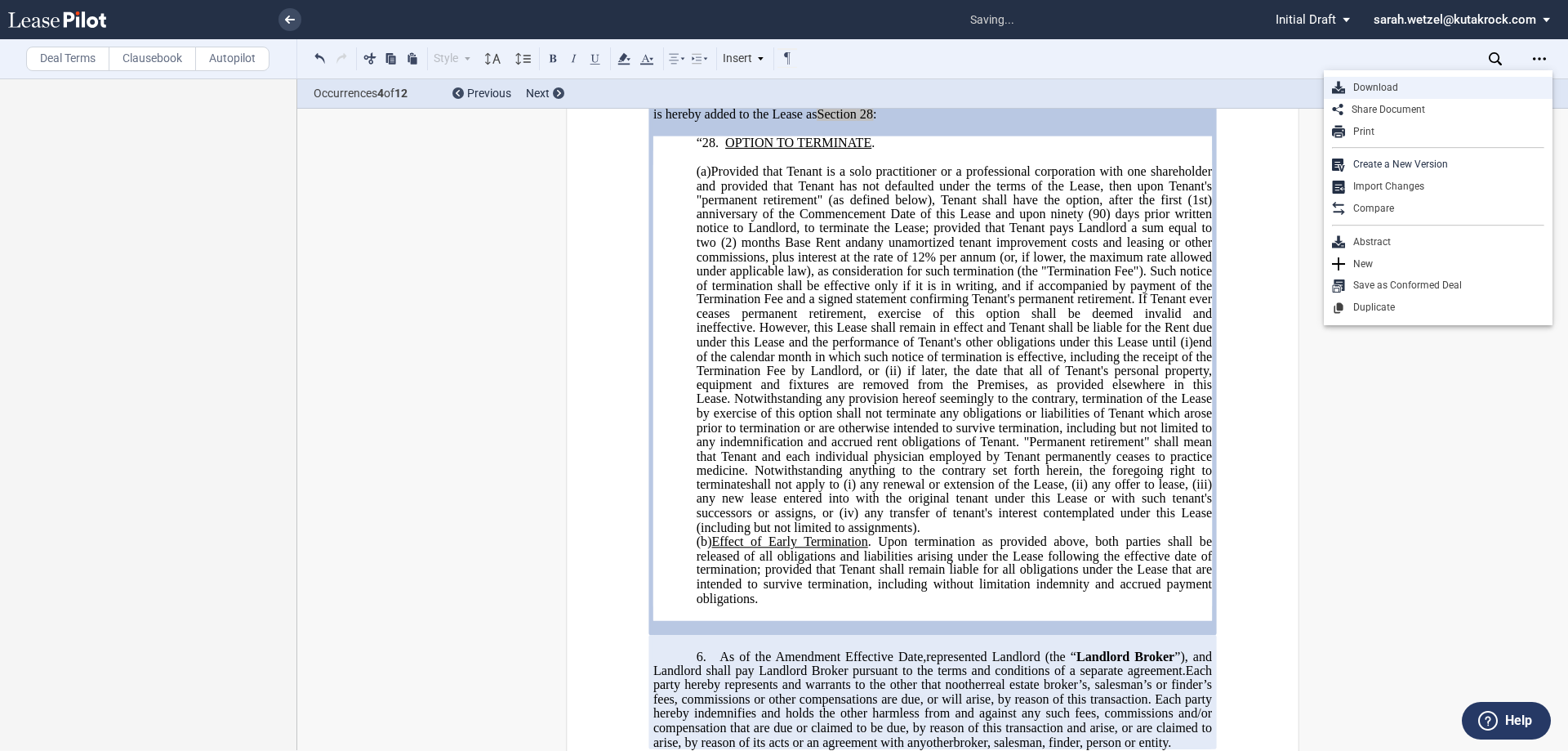 click on "Download" at bounding box center [1445, 87] 